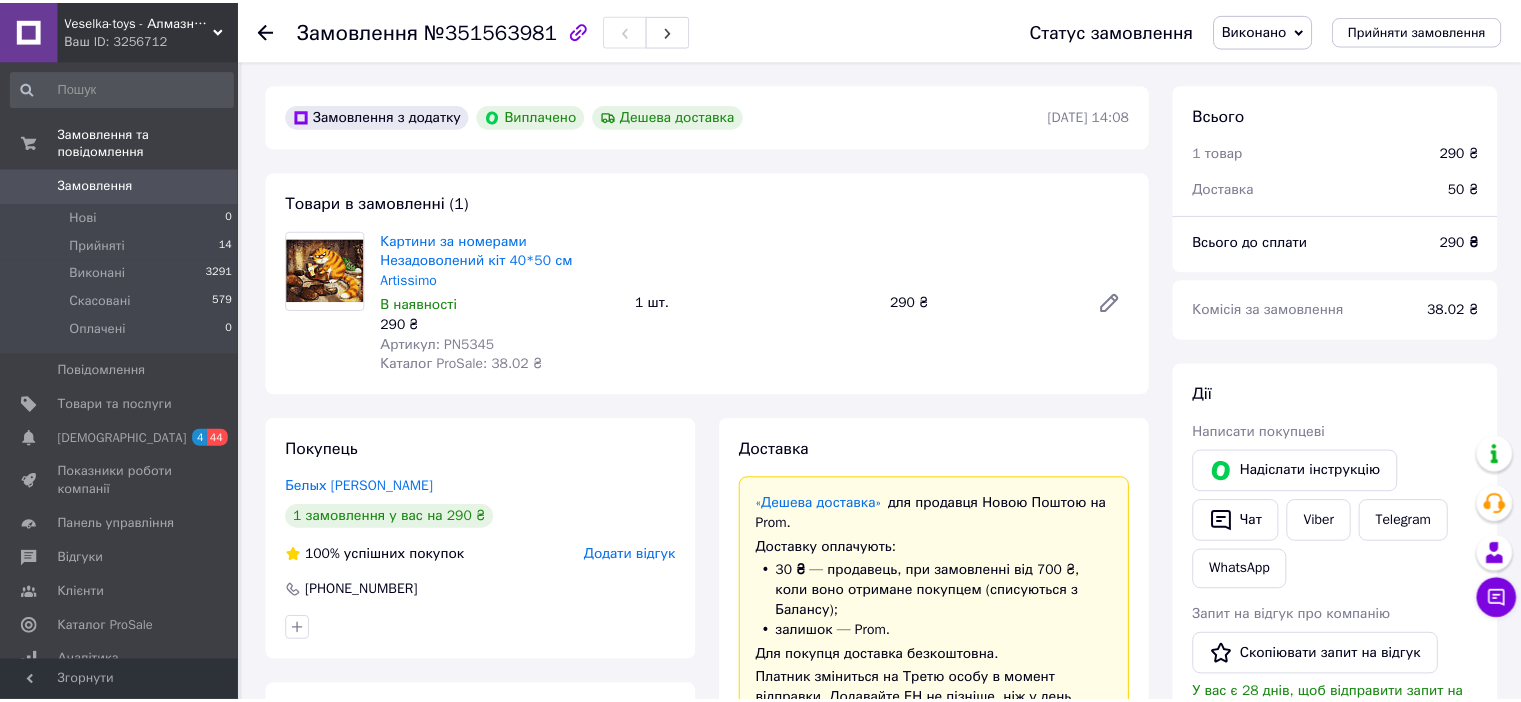 scroll, scrollTop: 200, scrollLeft: 0, axis: vertical 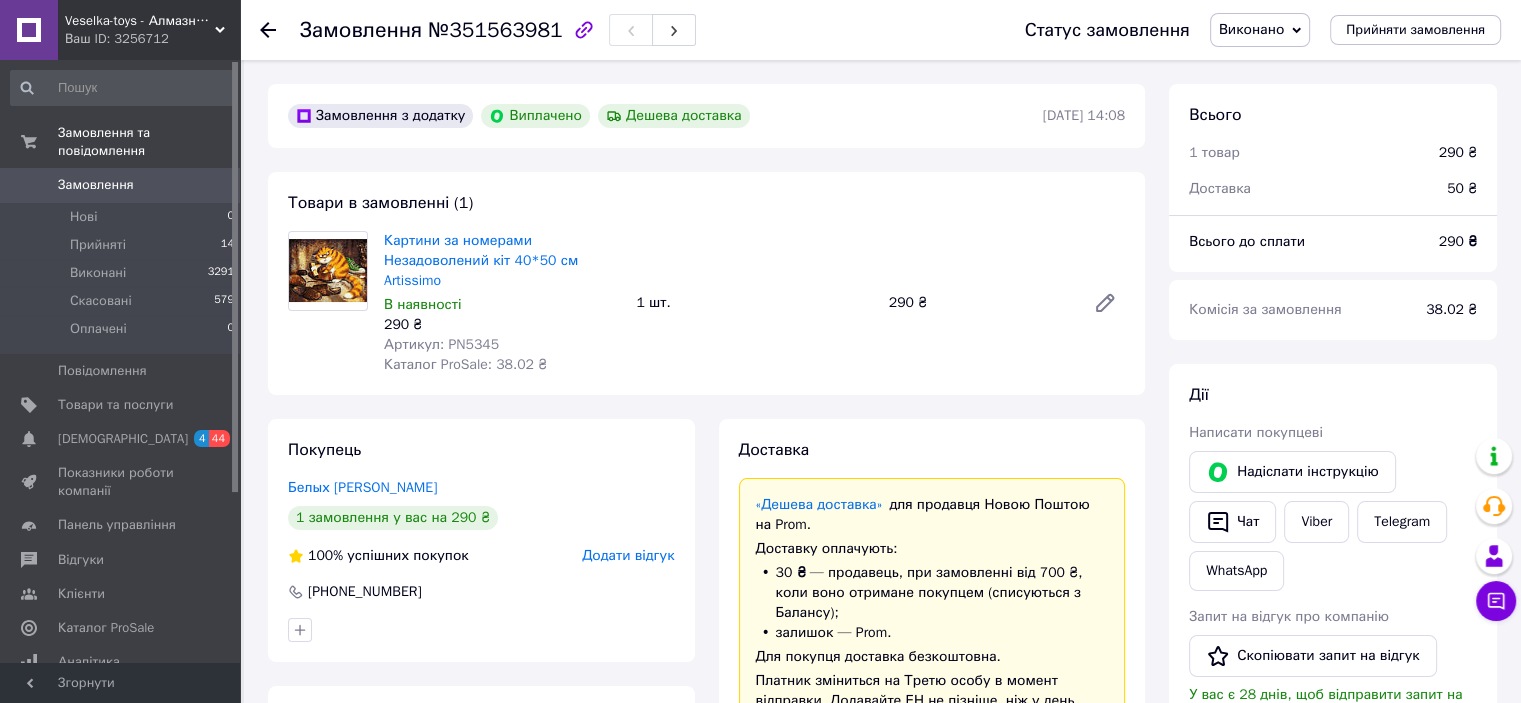 click on "Замовлення" at bounding box center (96, 185) 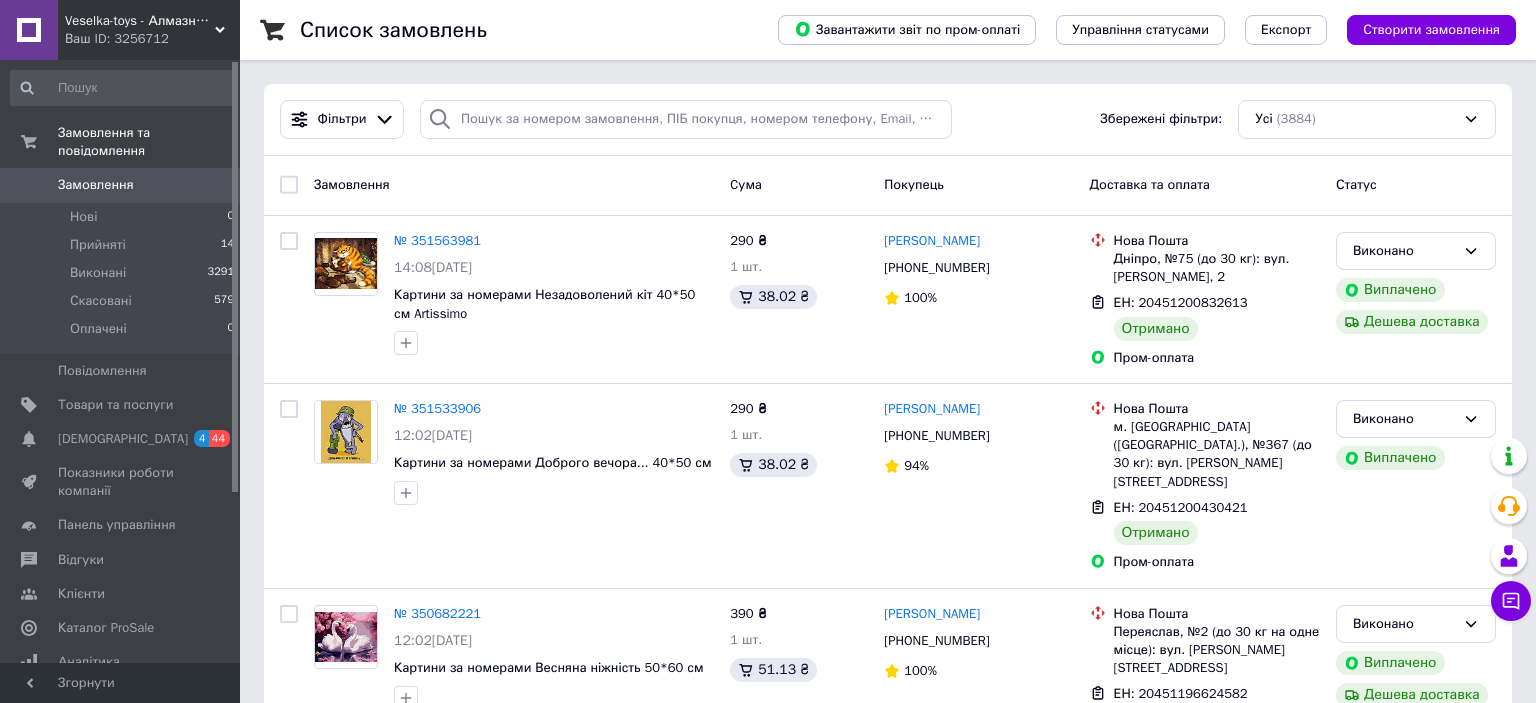 click on "Список замовлень   Завантажити звіт по пром-оплаті Управління статусами Експорт Створити замовлення Фільтри Збережені фільтри: Усі (3884) Замовлення Cума Покупець Доставка та оплата Статус № 351563981 14:08[DATE] Картини за номерами Незадоволений кіт 40*50 см Artissimo 290 ₴ 1 шт. 38.02 ₴ [PERSON_NAME] [PHONE_NUMBER] 100% Нова Пошта Дніпро, №75 (до 30 кг): вул. [PERSON_NAME], 2 ЕН: 20451200832613 Отримано Пром-оплата [PERSON_NAME] Дешева доставка № 351533906 12:02[DATE] Картини за номерами Доброго вечора... 40*50 см 290 ₴ 1 шт. 38.02 ₴ [PERSON_NAME] [PHONE_NUMBER] 94% Нова Пошта ЕН: 20451200430421 Отримано Виконано 52%" at bounding box center [888, 9605] 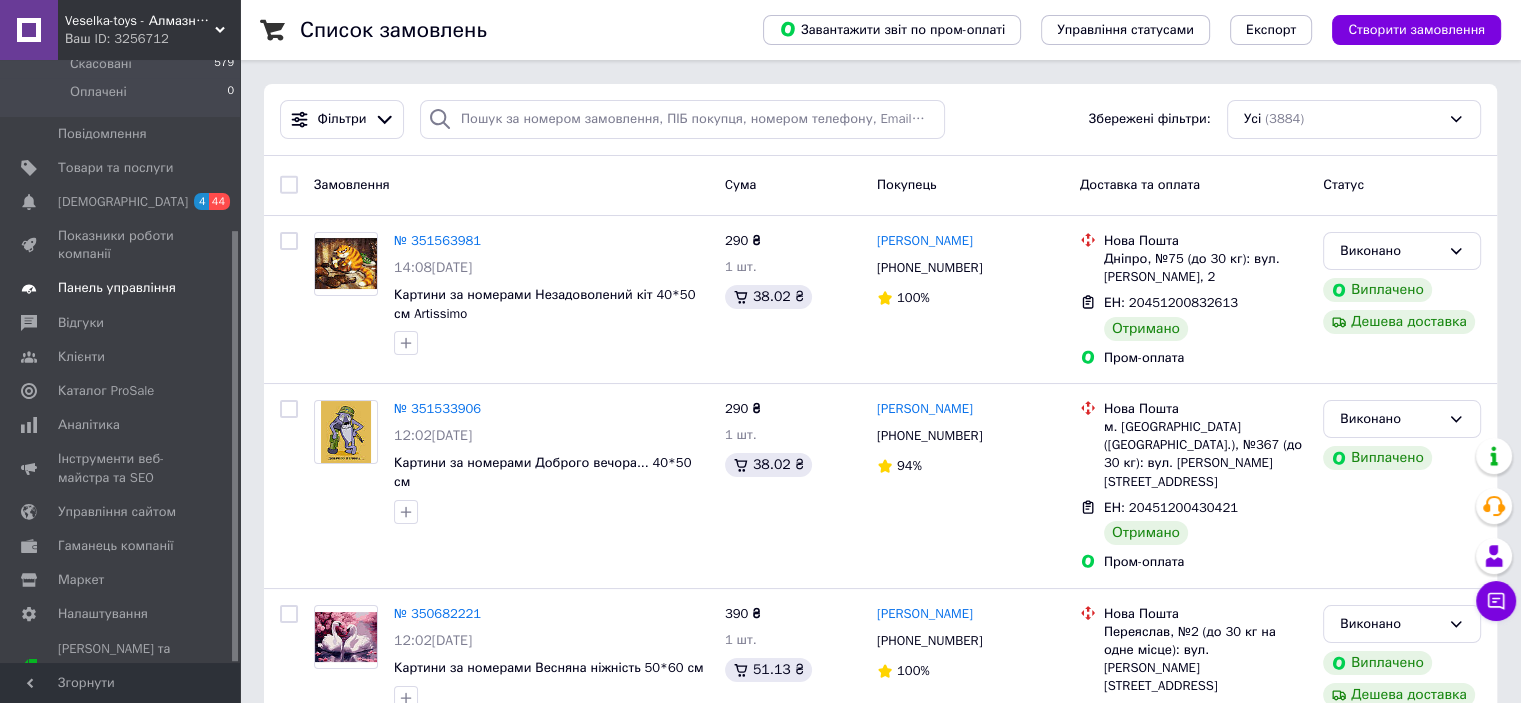 scroll, scrollTop: 239, scrollLeft: 0, axis: vertical 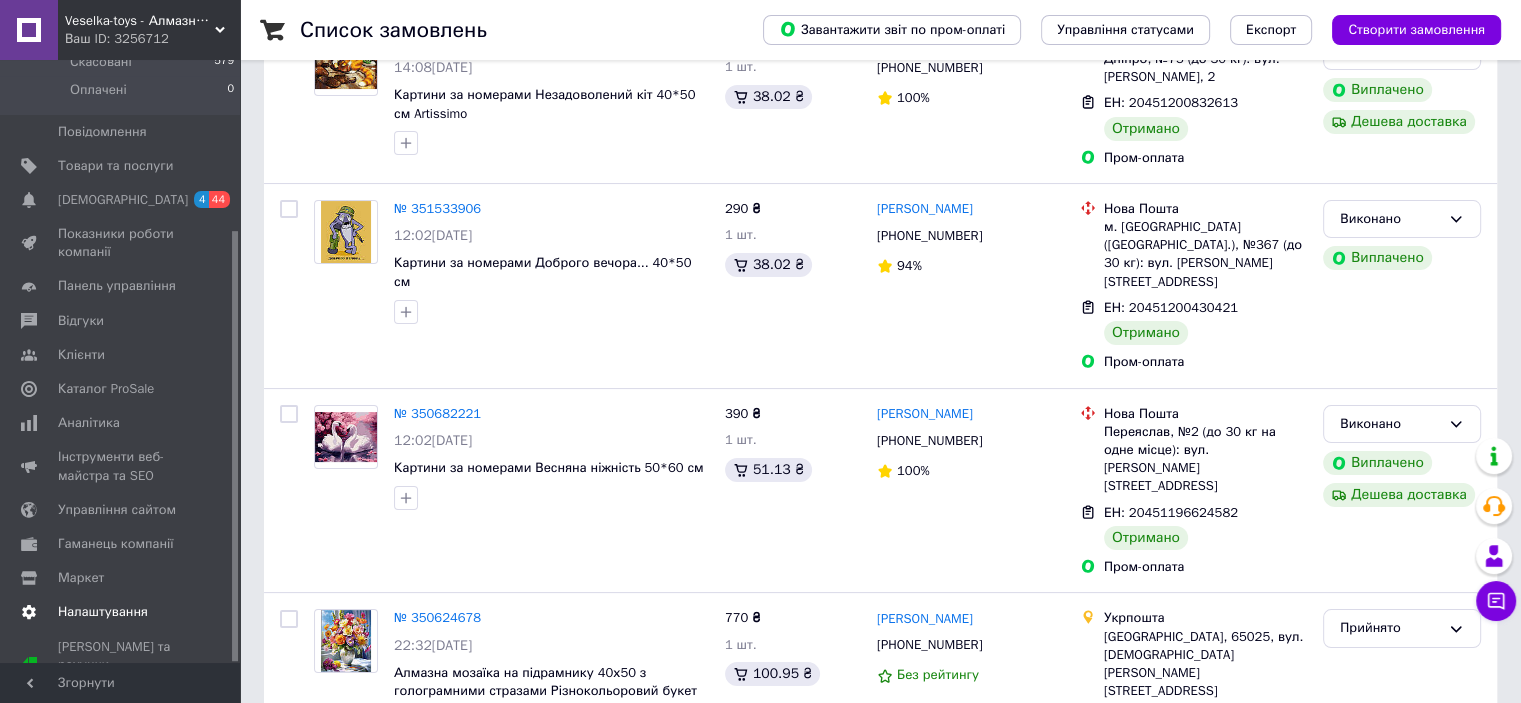 click on "Налаштування" at bounding box center (103, 612) 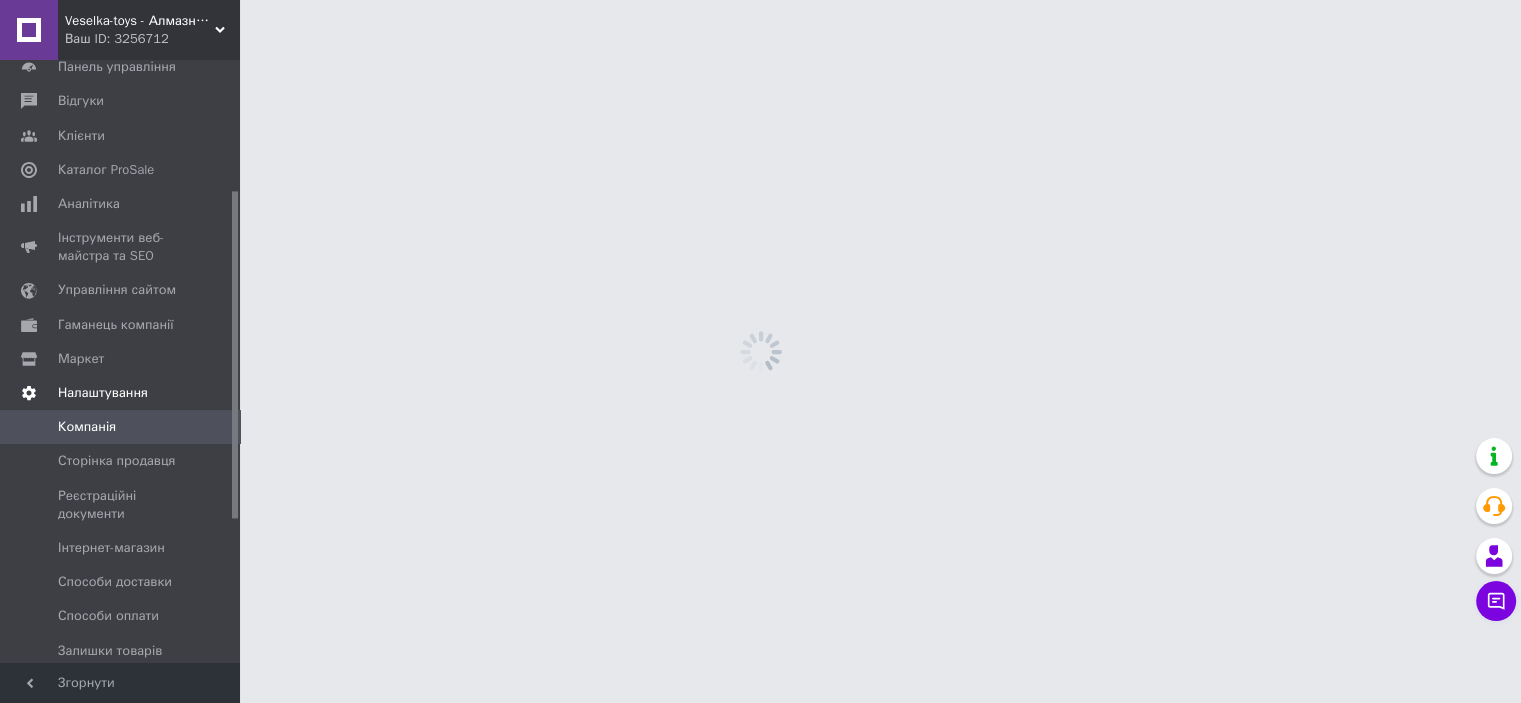 scroll, scrollTop: 0, scrollLeft: 0, axis: both 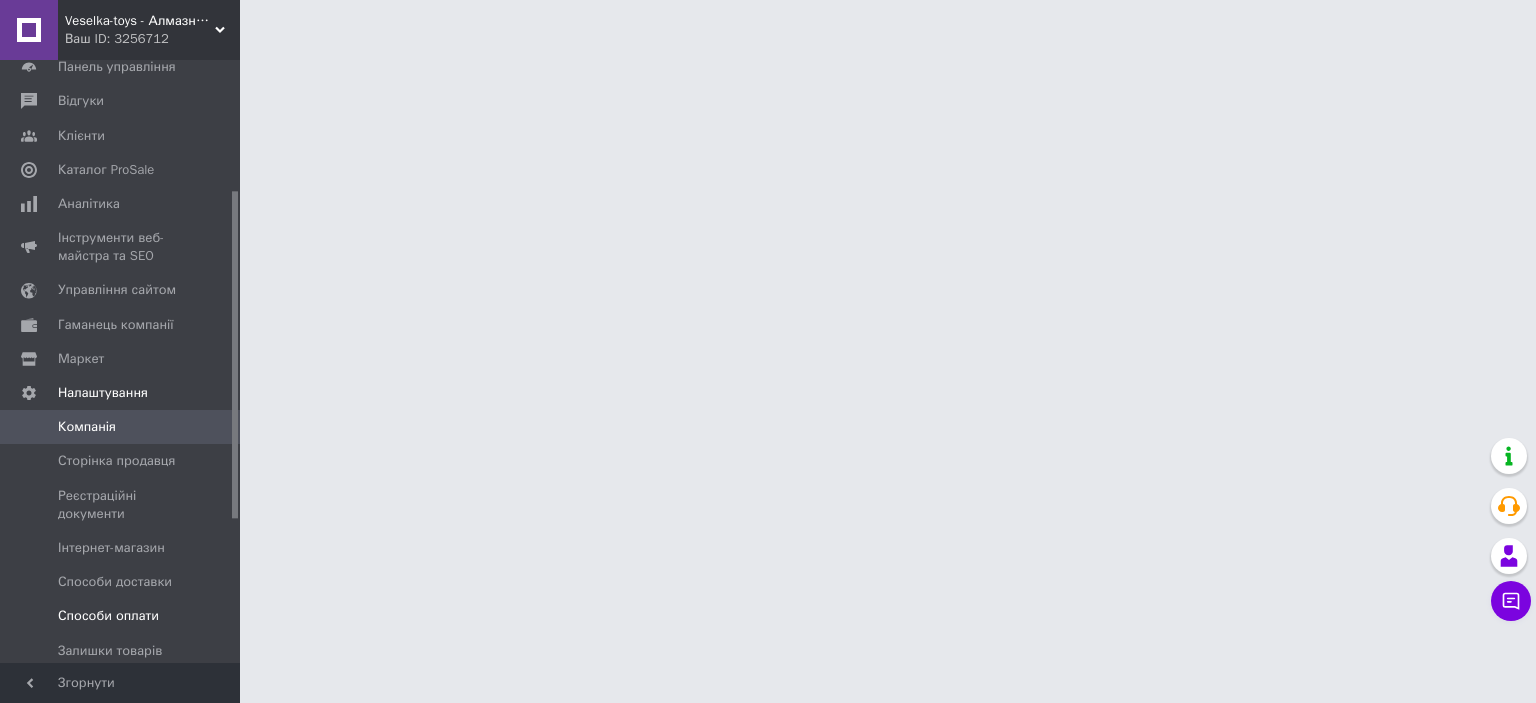 click on "Способи оплати" at bounding box center (108, 616) 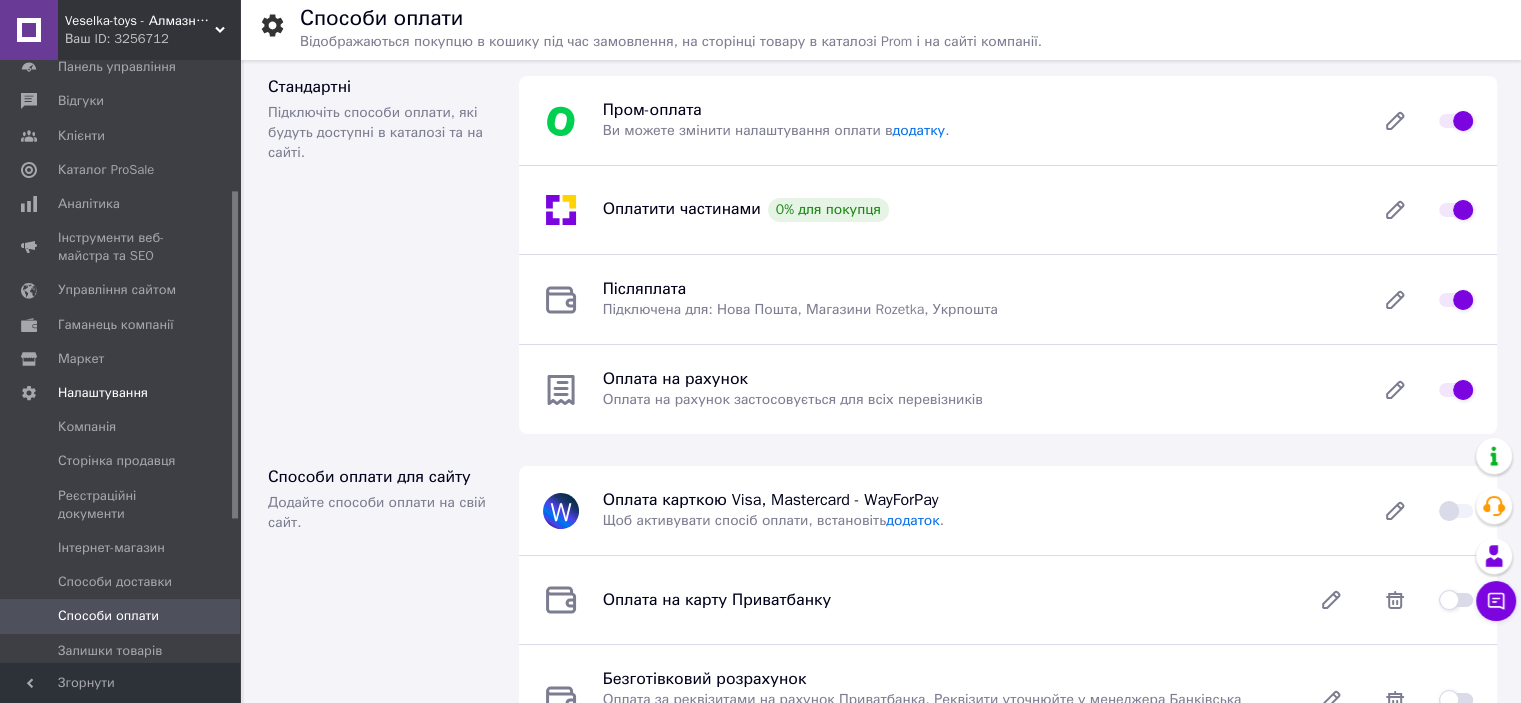 scroll, scrollTop: 0, scrollLeft: 0, axis: both 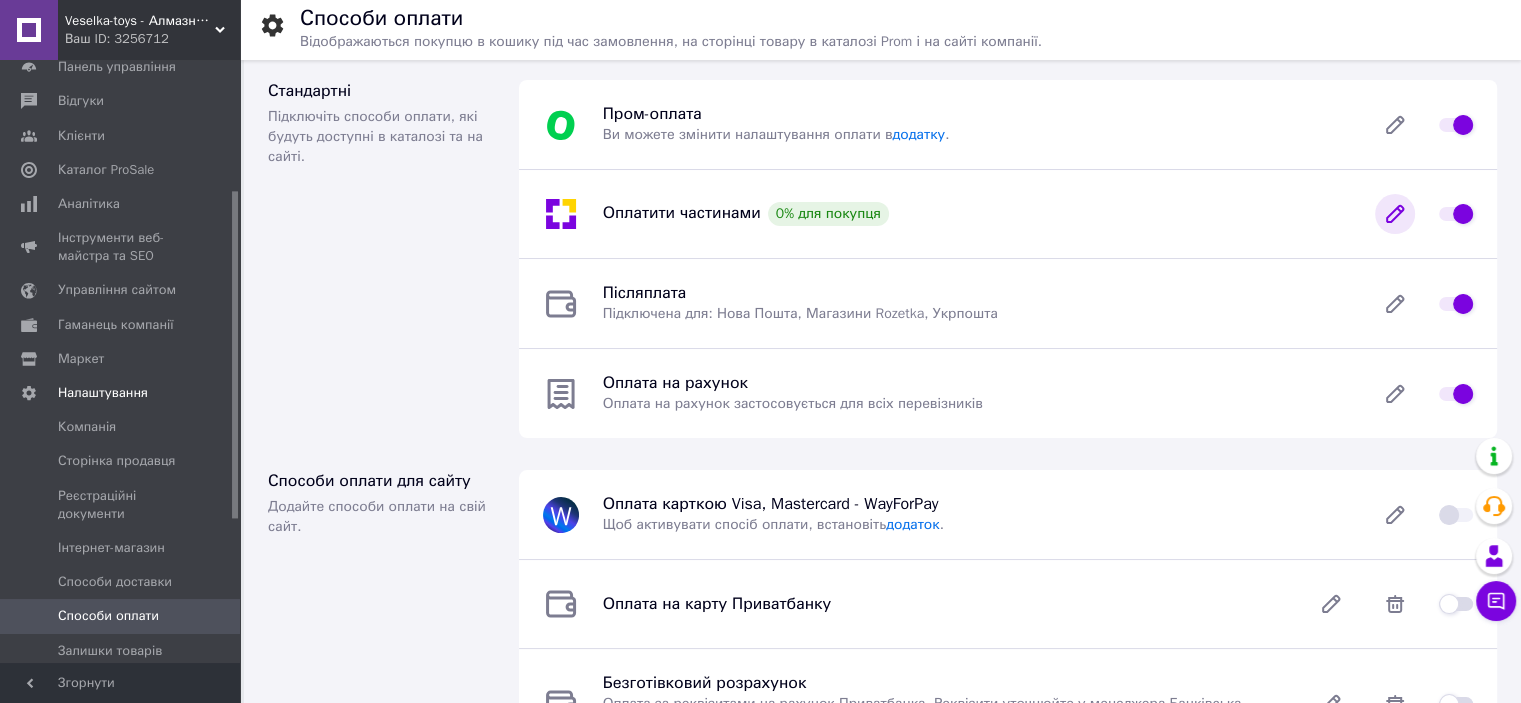 click 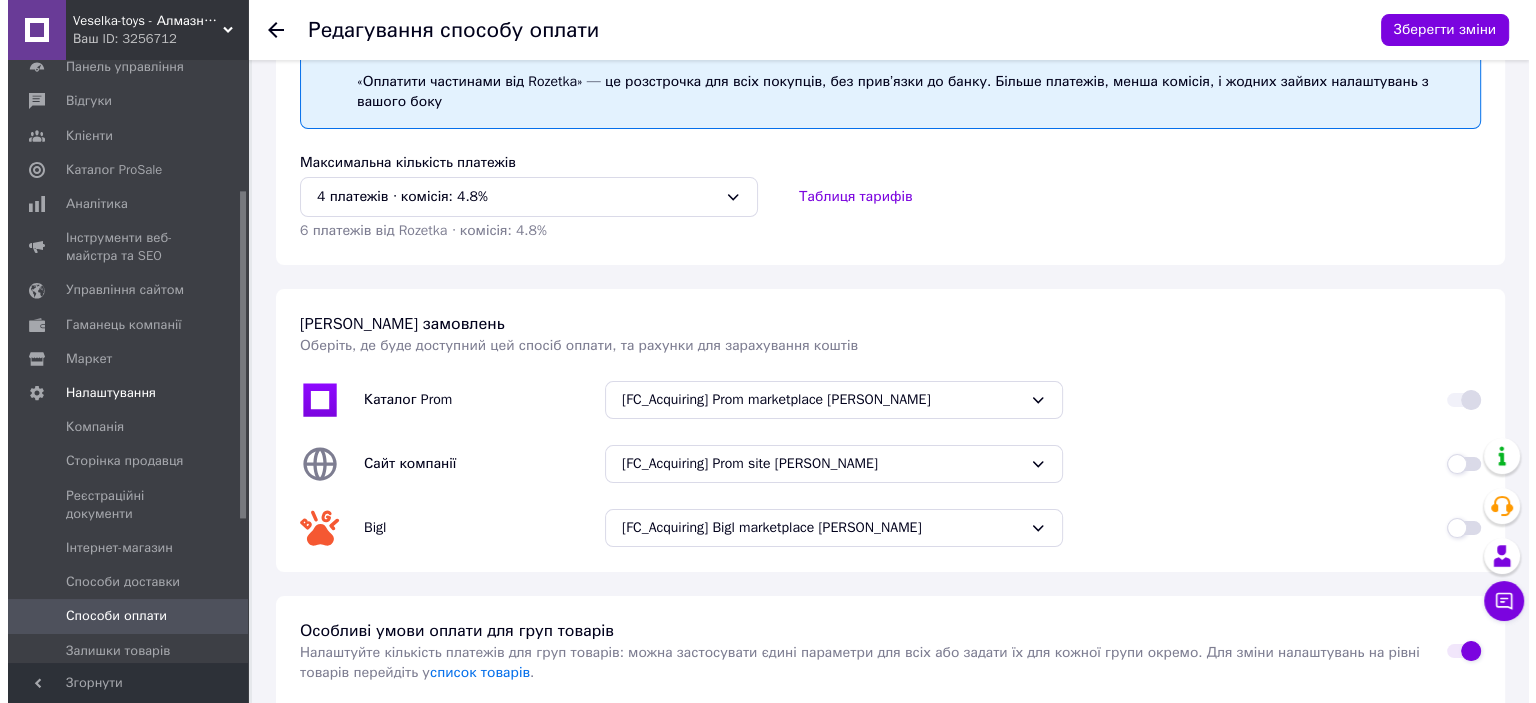 scroll, scrollTop: 200, scrollLeft: 0, axis: vertical 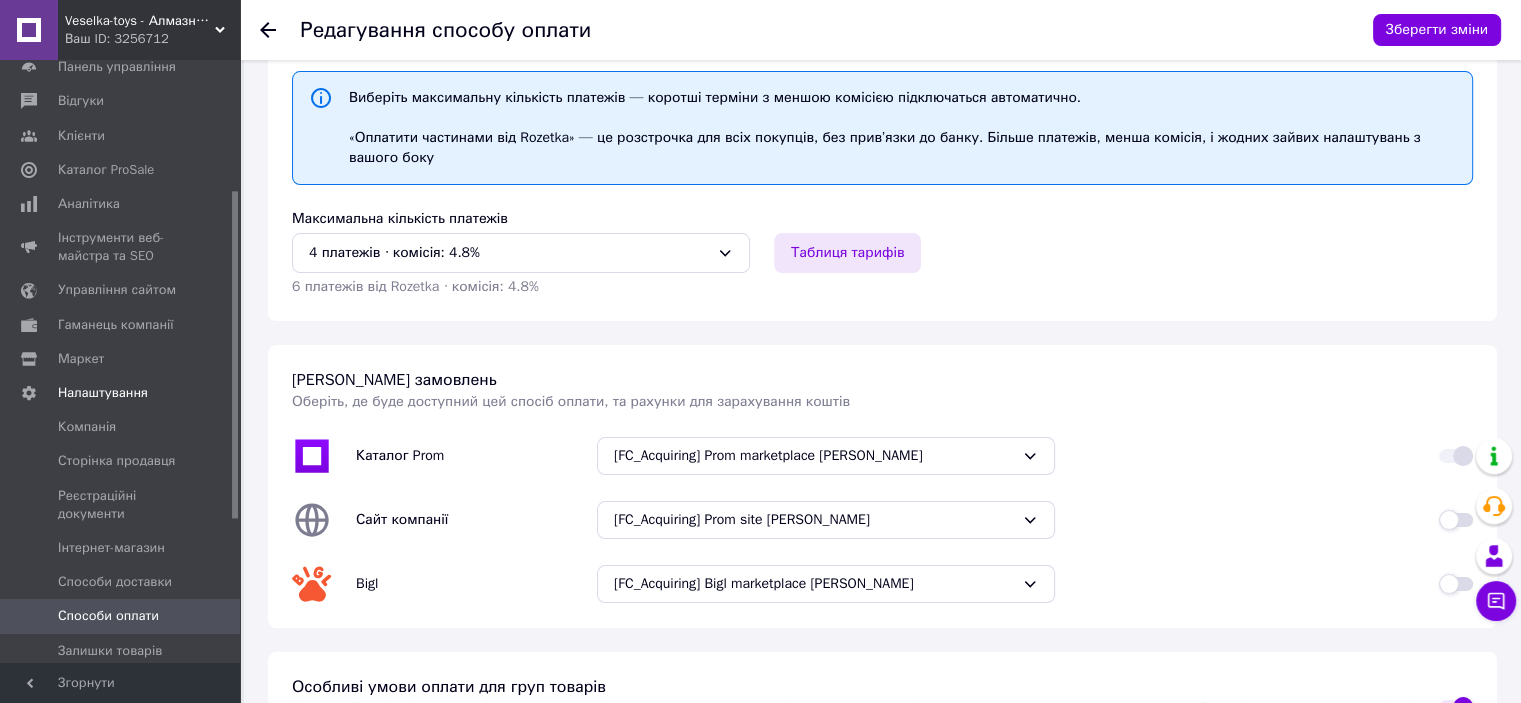 click on "Таблиця тарифів" at bounding box center (847, 253) 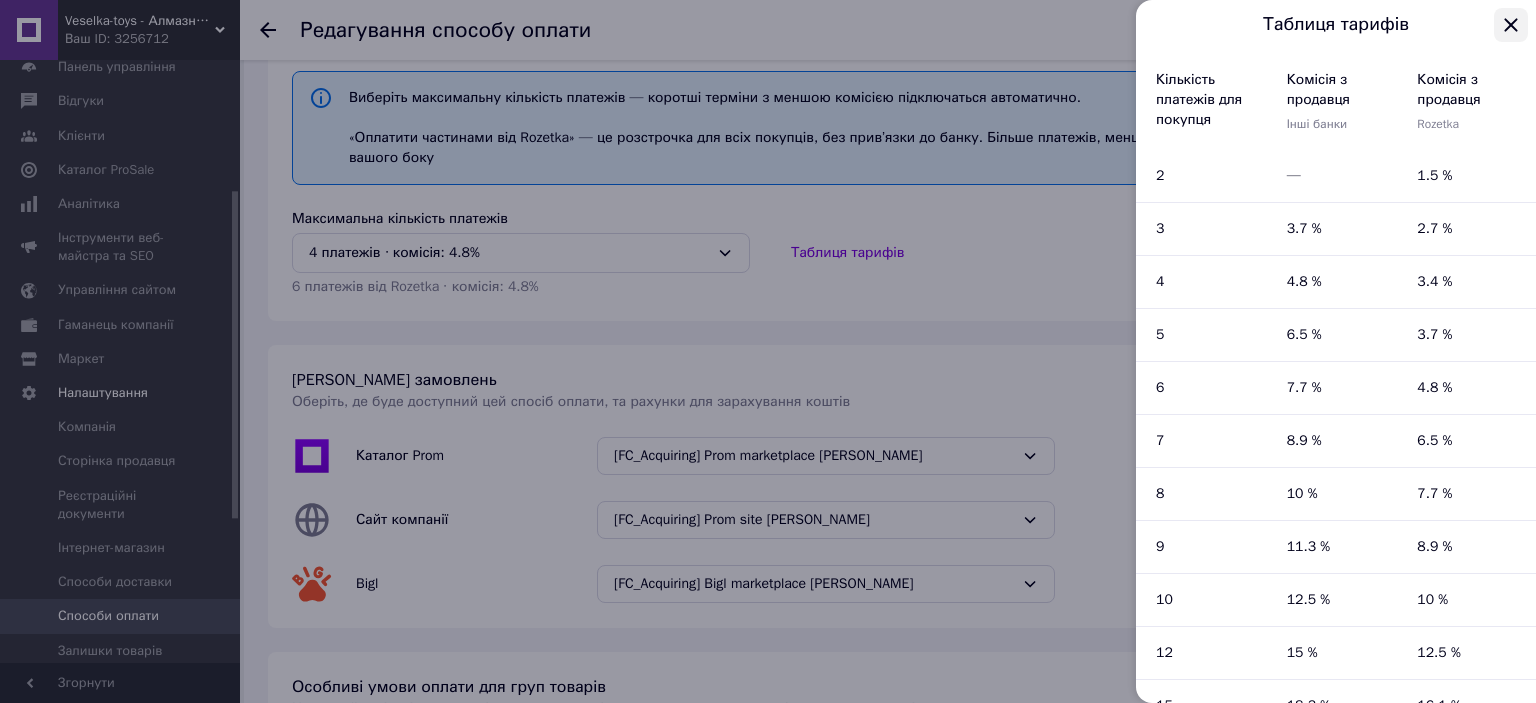 click 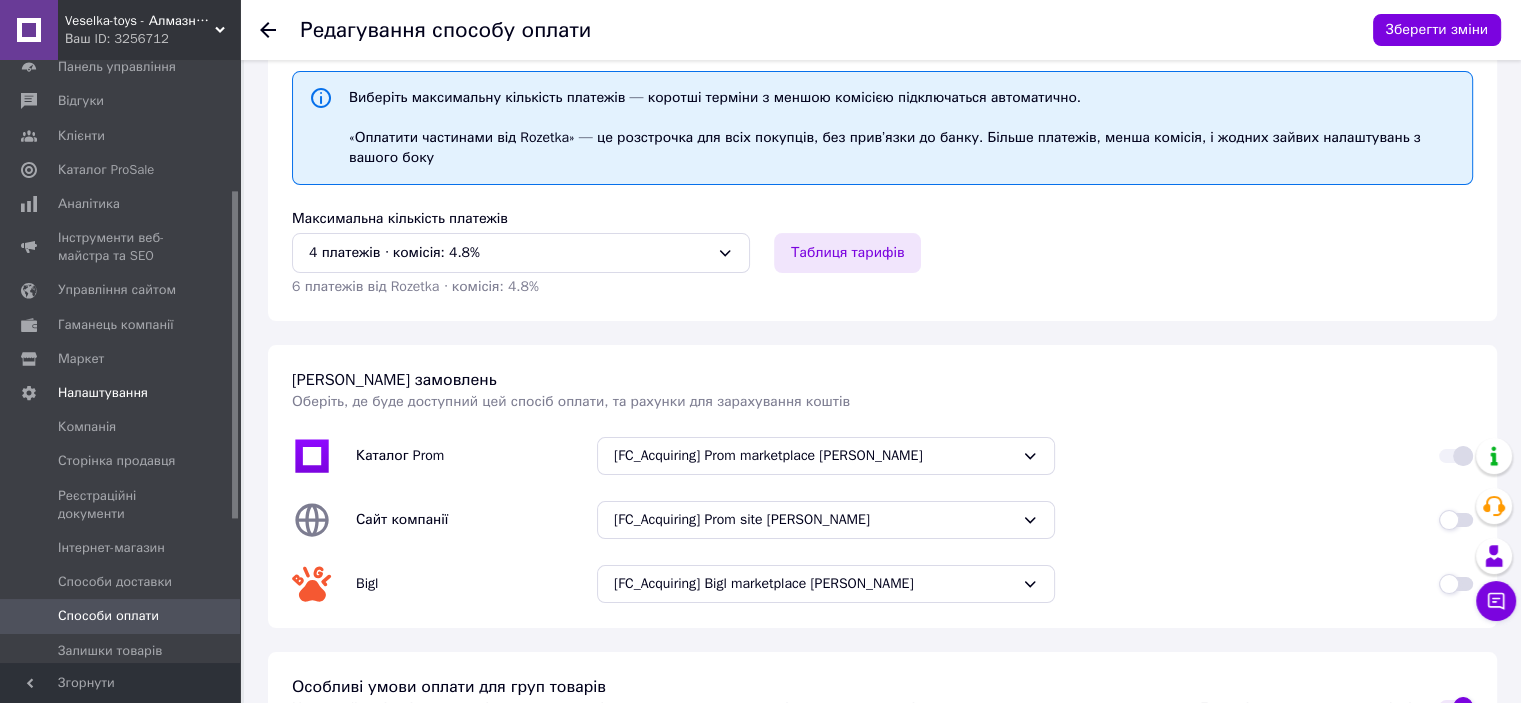 click on "Таблиця тарифів" at bounding box center [847, 253] 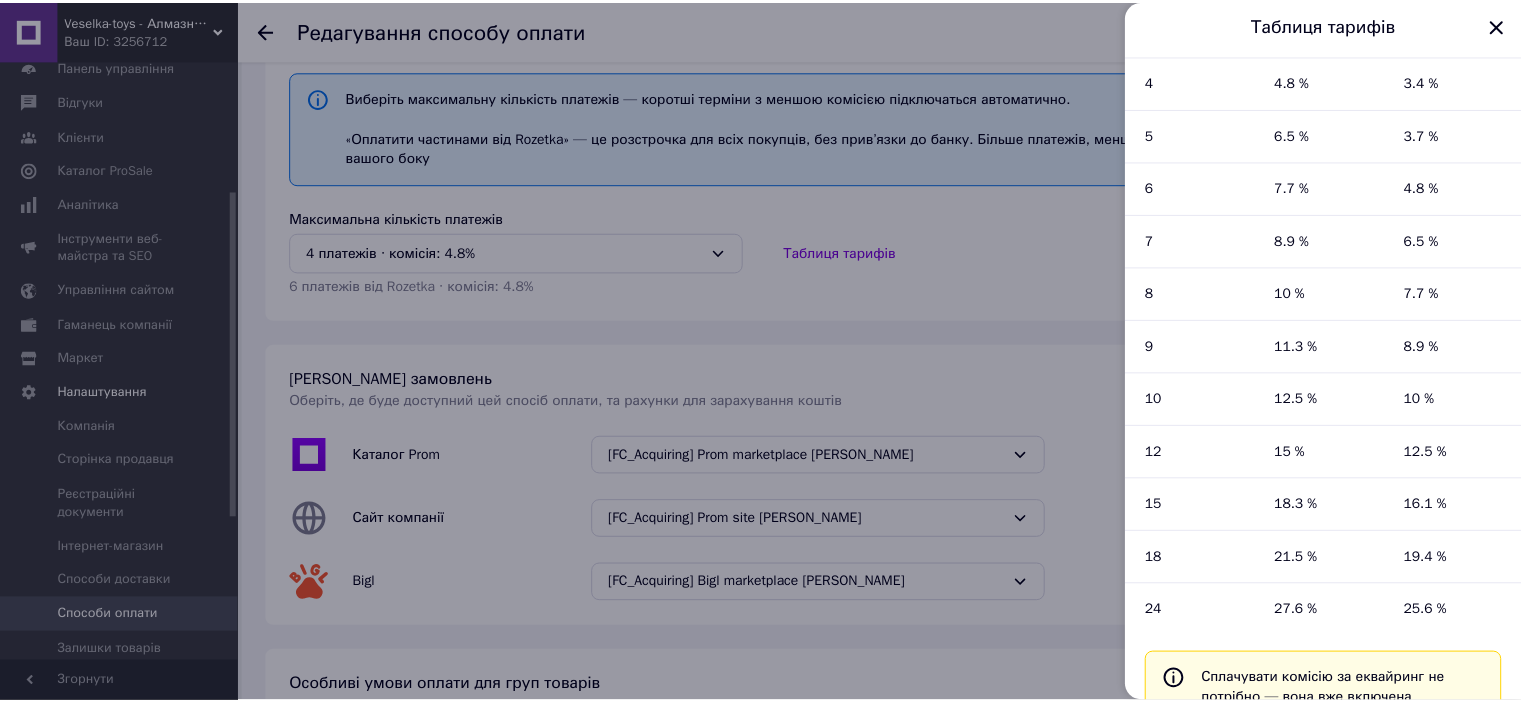 scroll, scrollTop: 241, scrollLeft: 0, axis: vertical 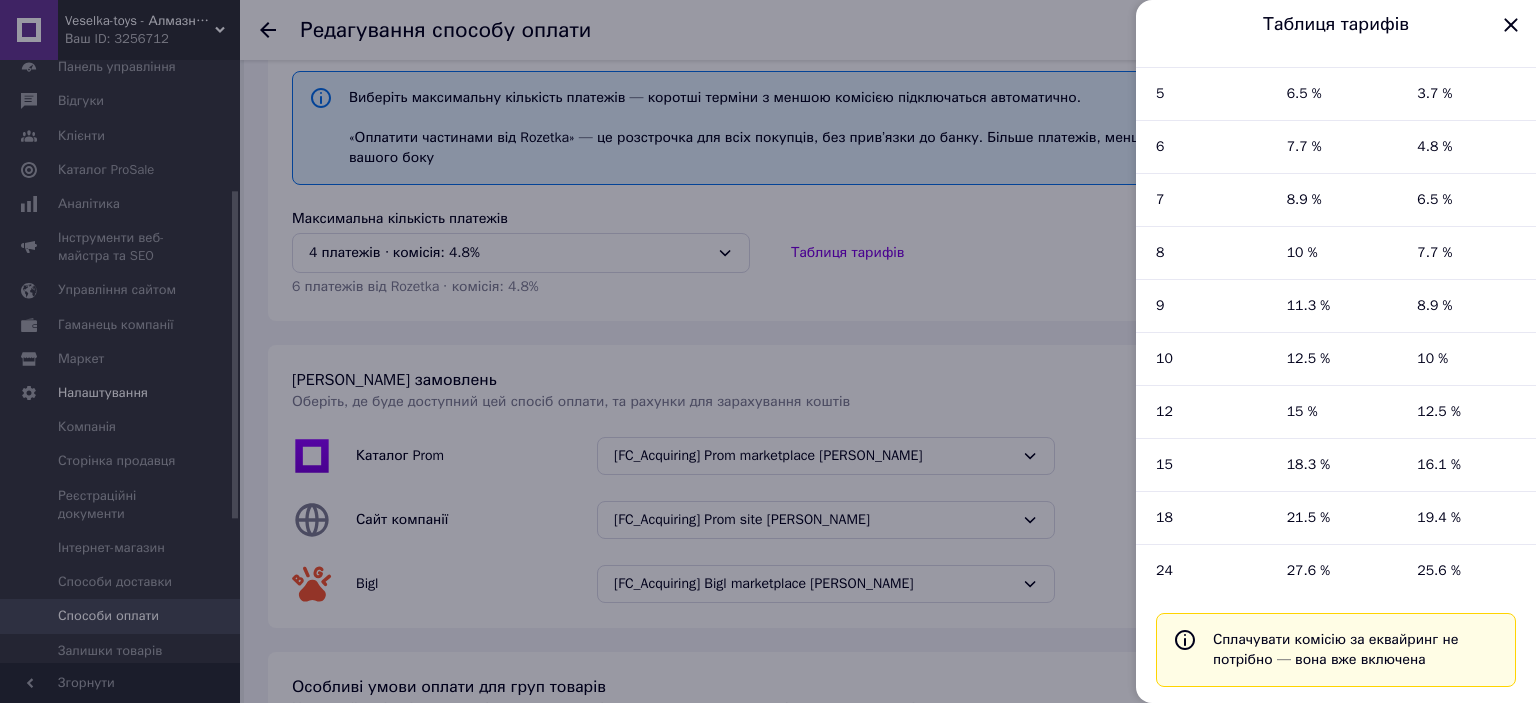 click at bounding box center [768, 351] 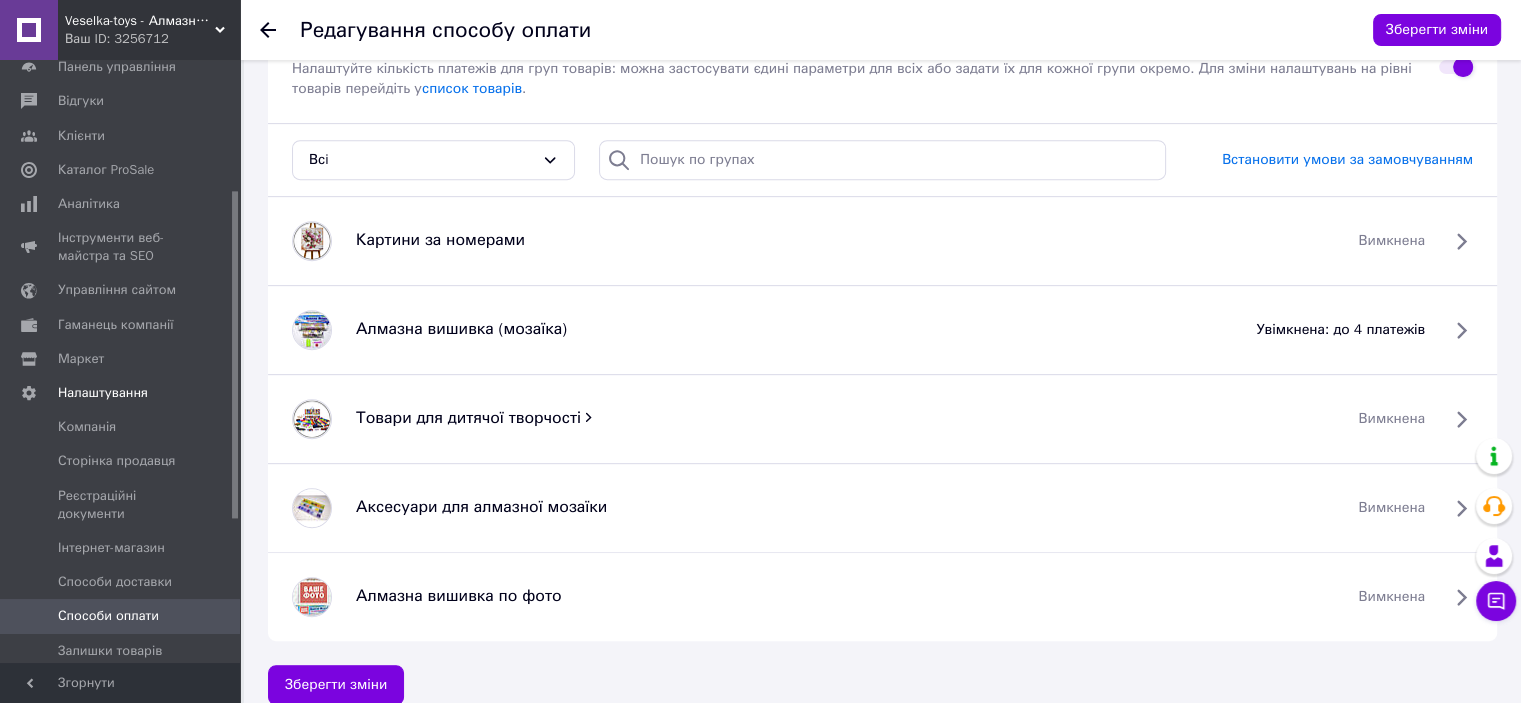 scroll, scrollTop: 862, scrollLeft: 0, axis: vertical 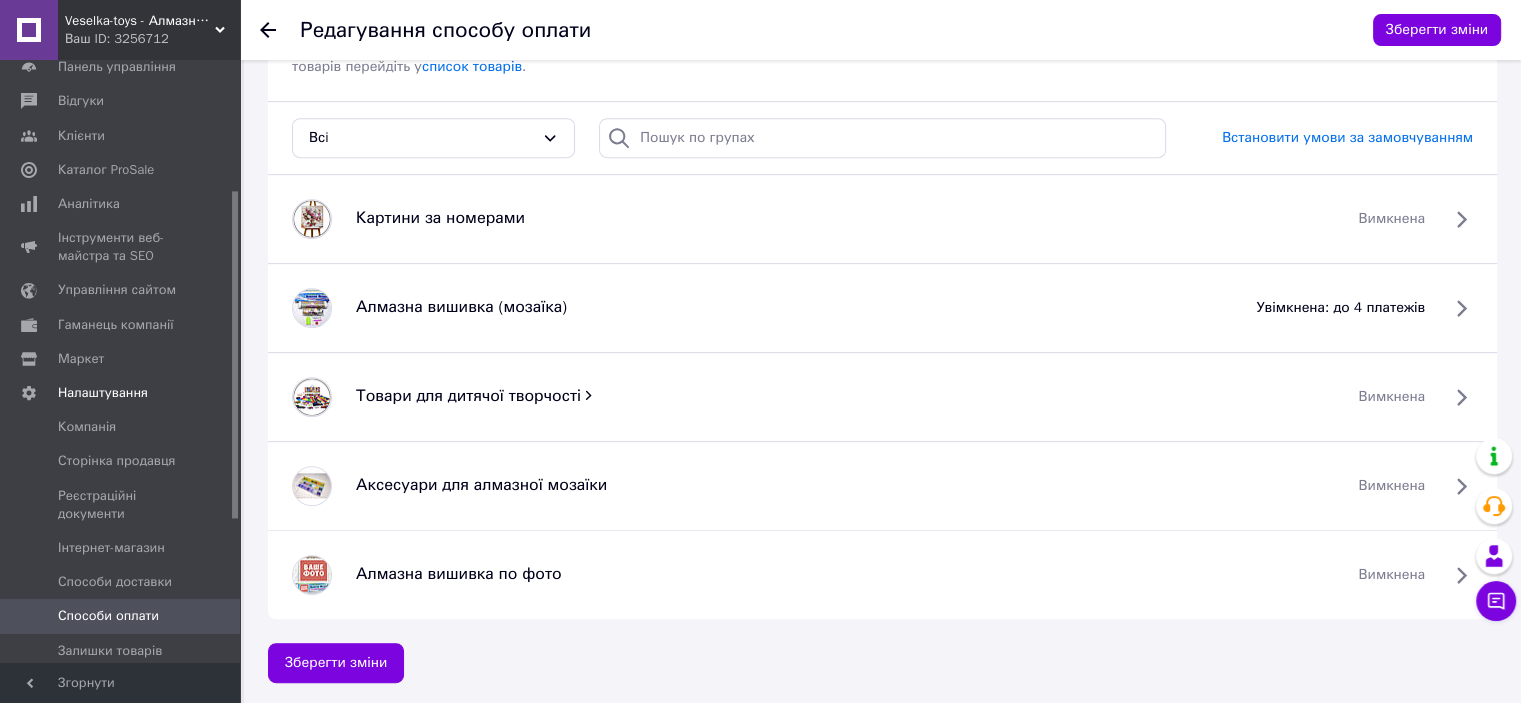 click on "вимкнена" at bounding box center (1391, 219) 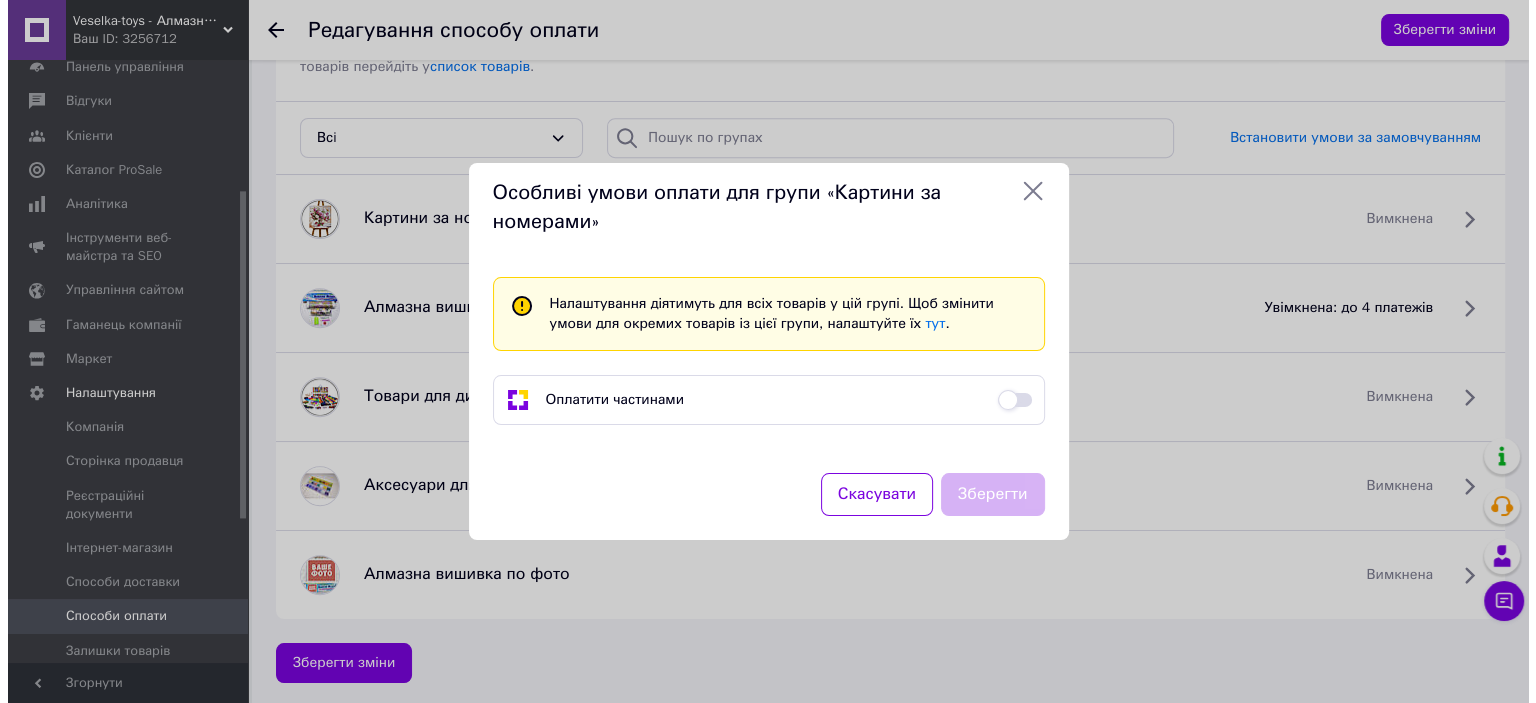 scroll, scrollTop: 842, scrollLeft: 0, axis: vertical 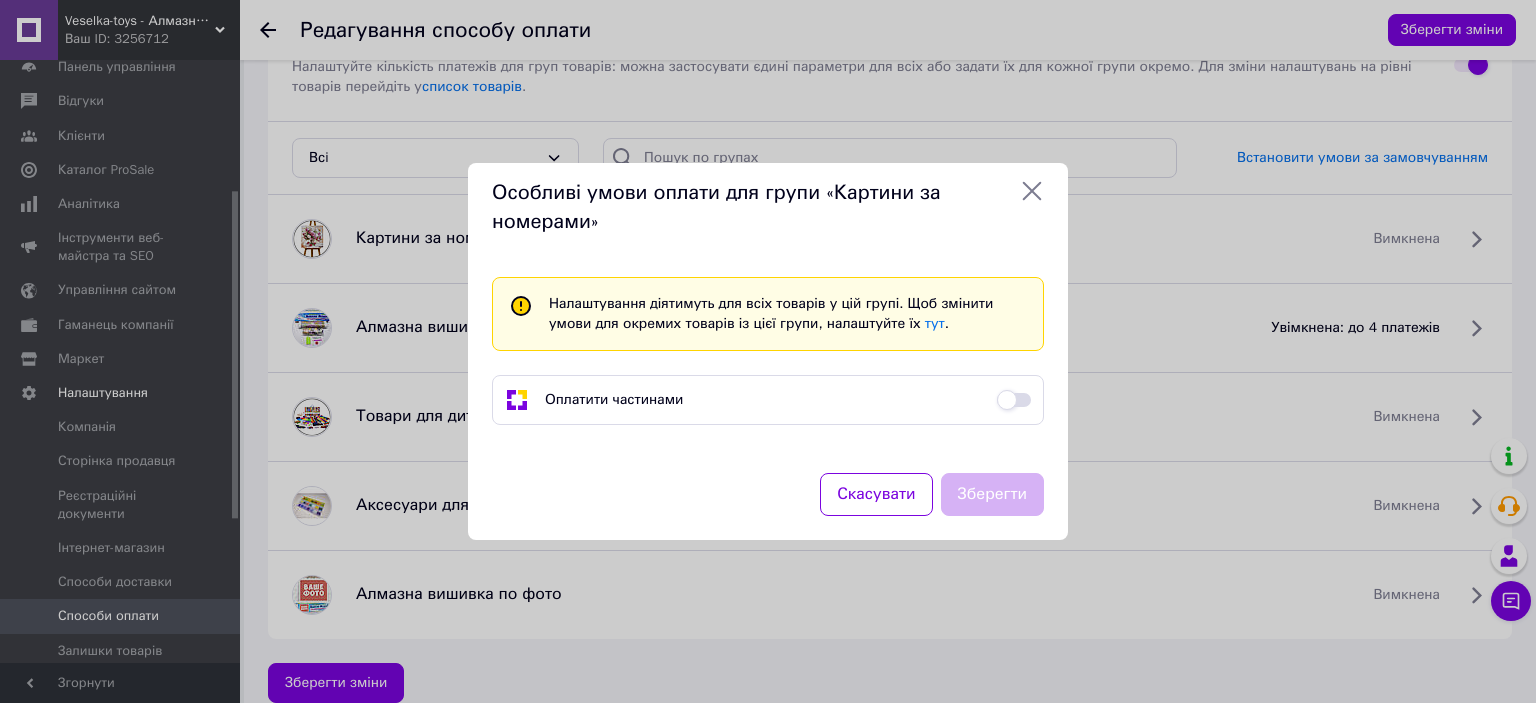 click at bounding box center (1014, 400) 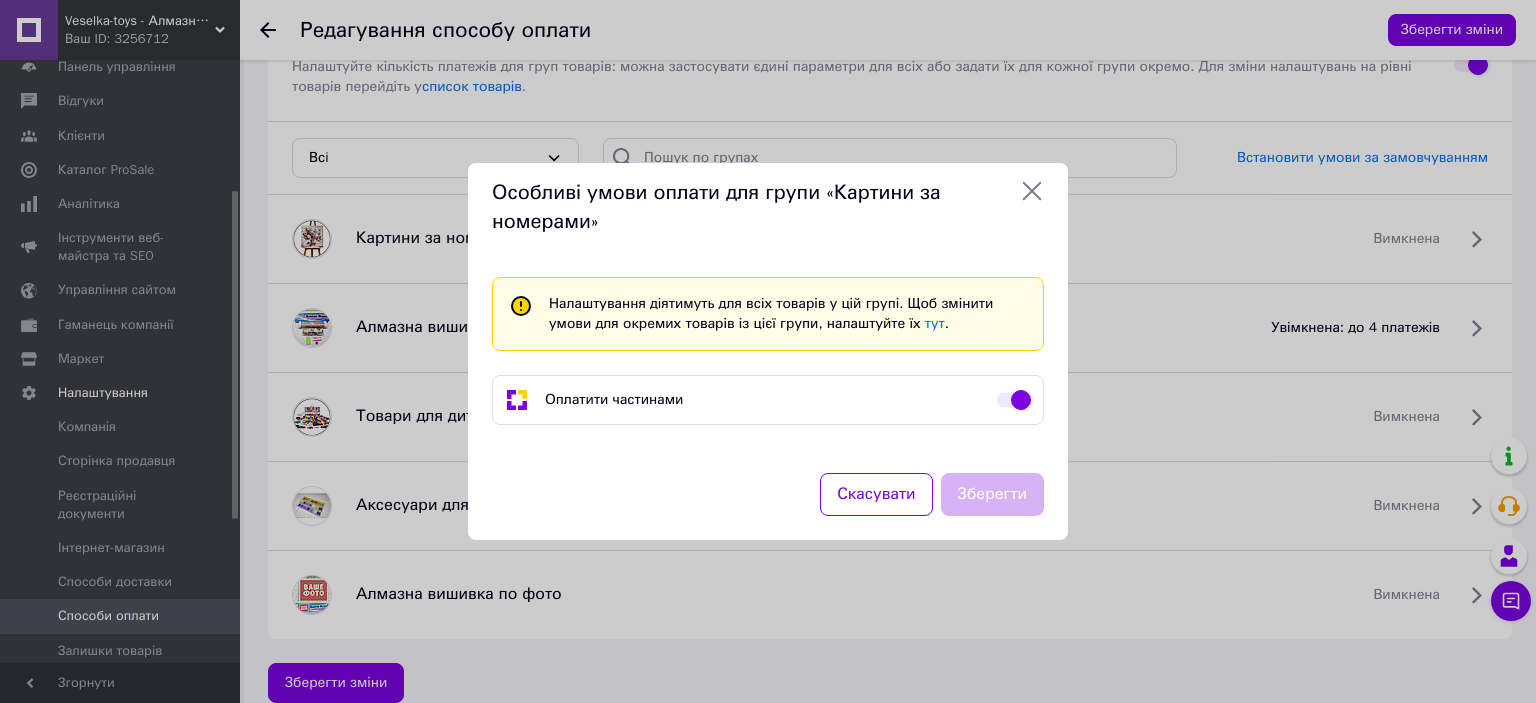 checkbox on "true" 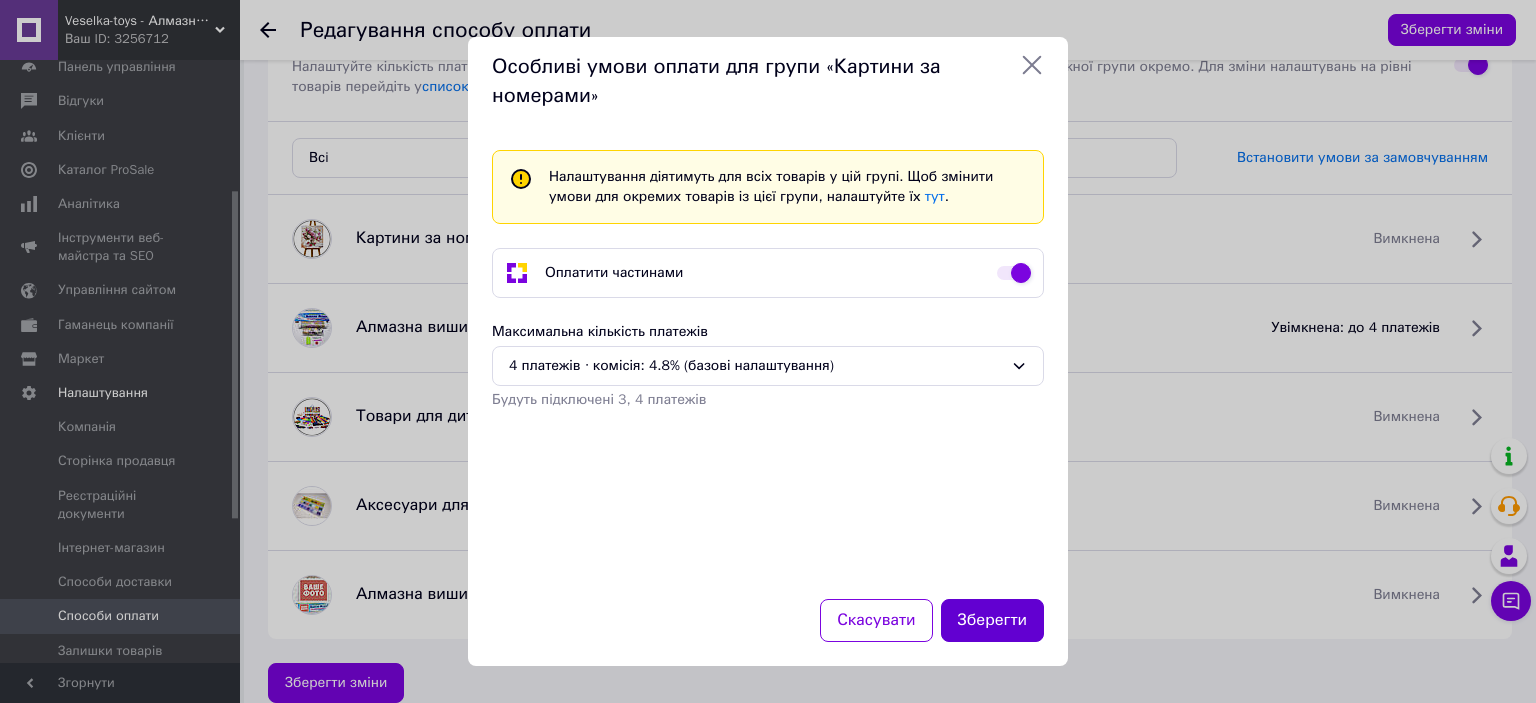 click on "Зберегти" at bounding box center (993, 620) 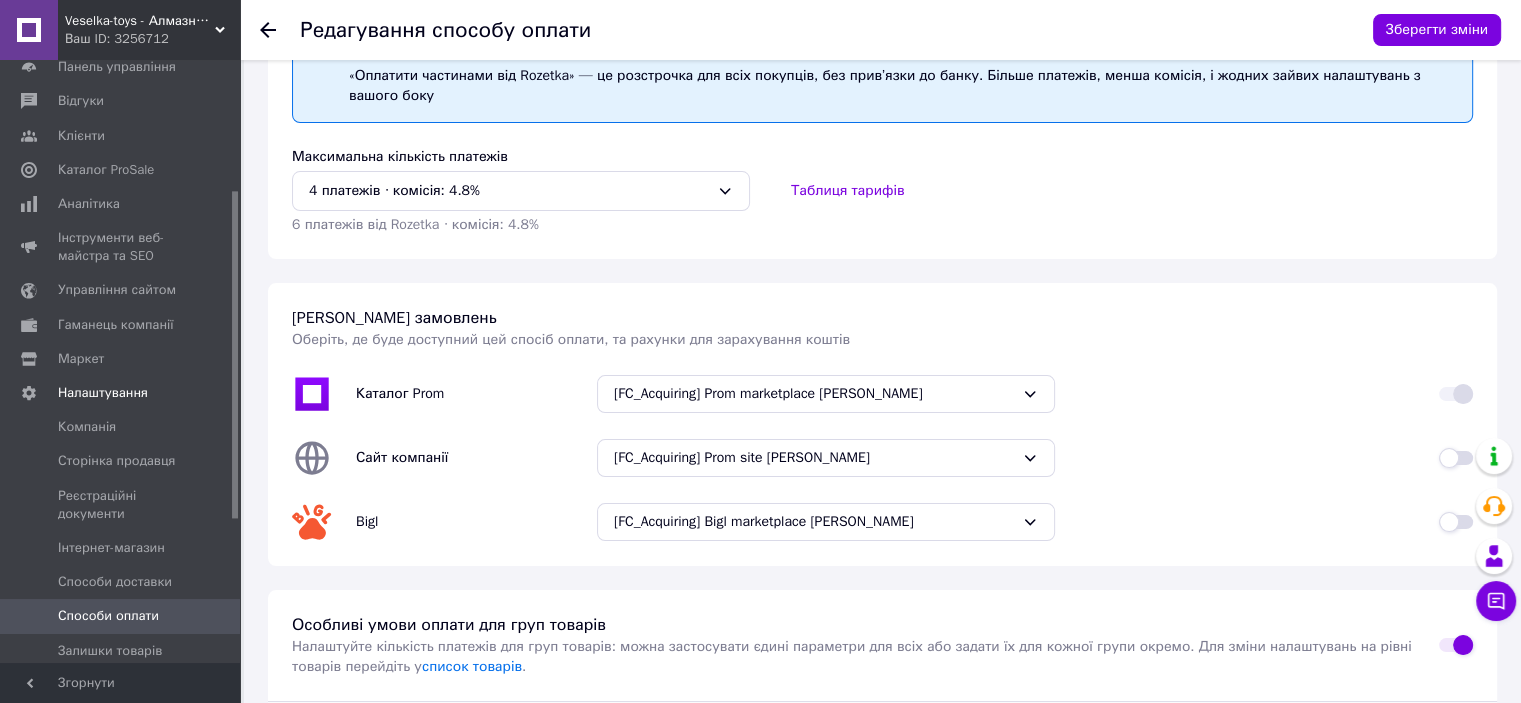 scroll, scrollTop: 62, scrollLeft: 0, axis: vertical 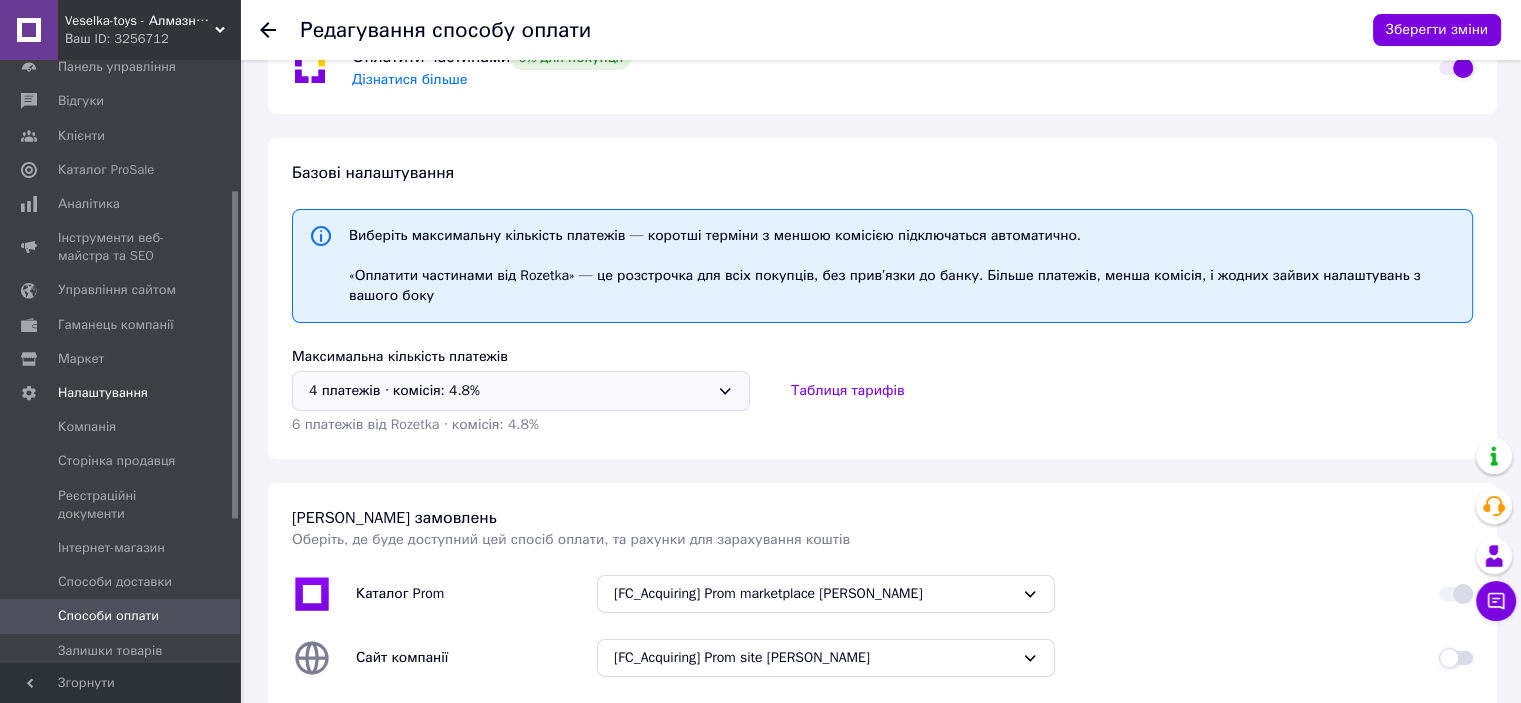 click 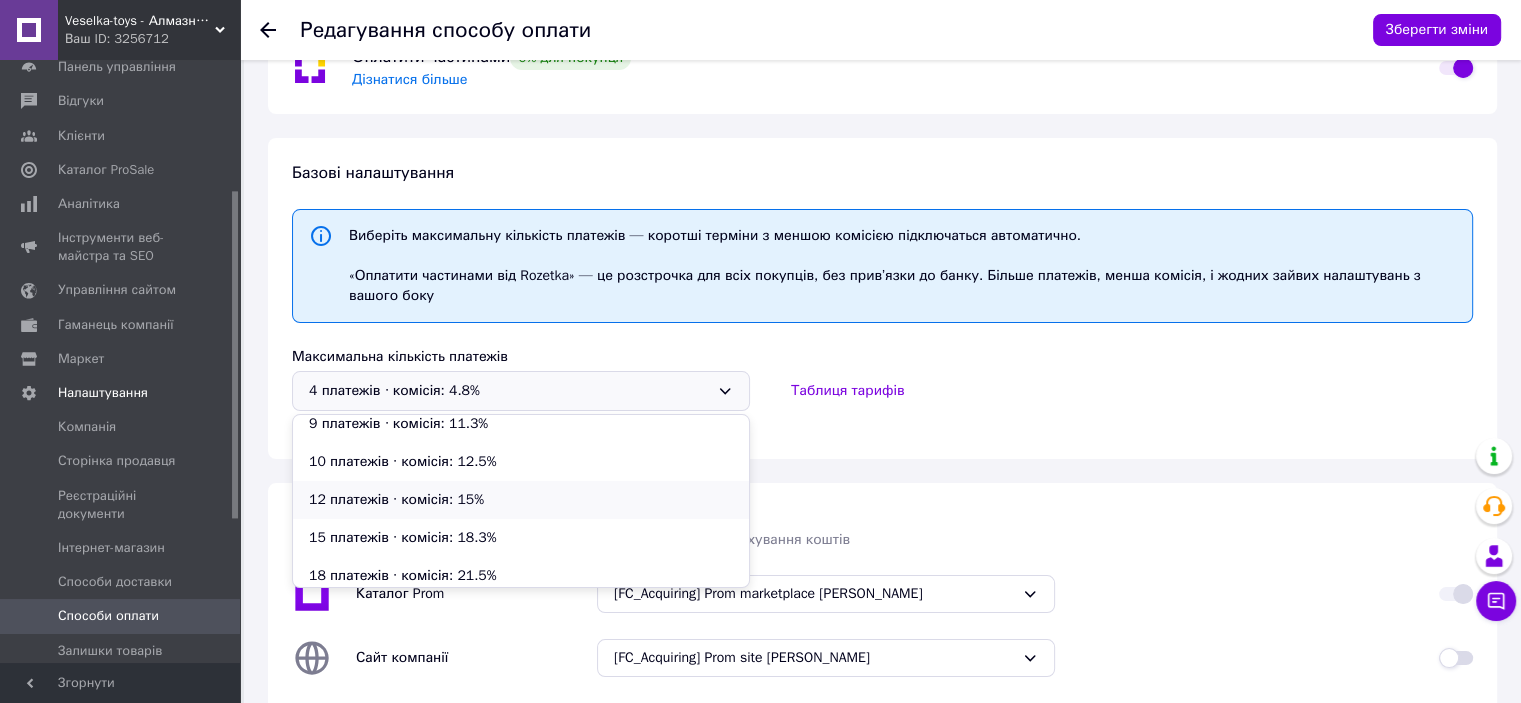 scroll, scrollTop: 284, scrollLeft: 0, axis: vertical 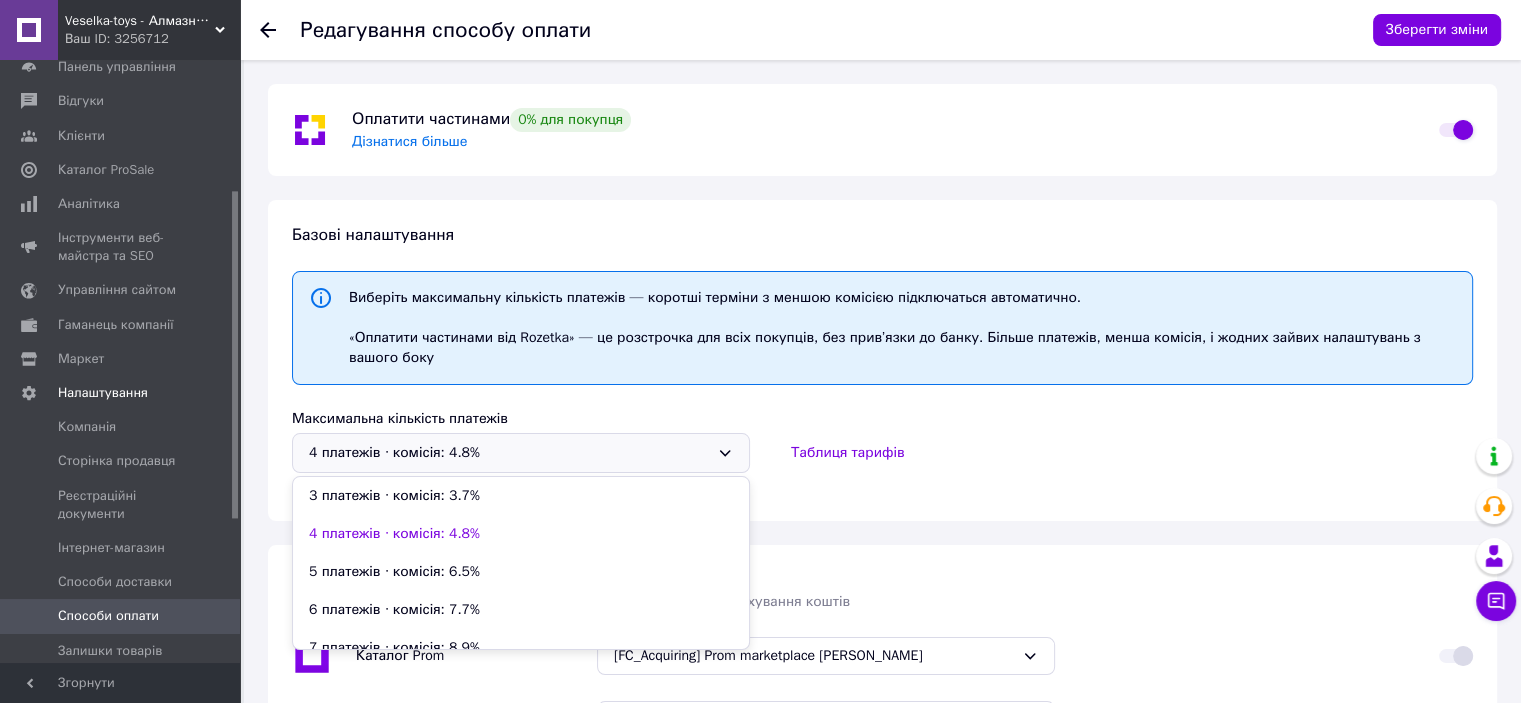 click on "6 платежів від Rozetka ⋅ комісія: 4.8%" at bounding box center (882, 487) 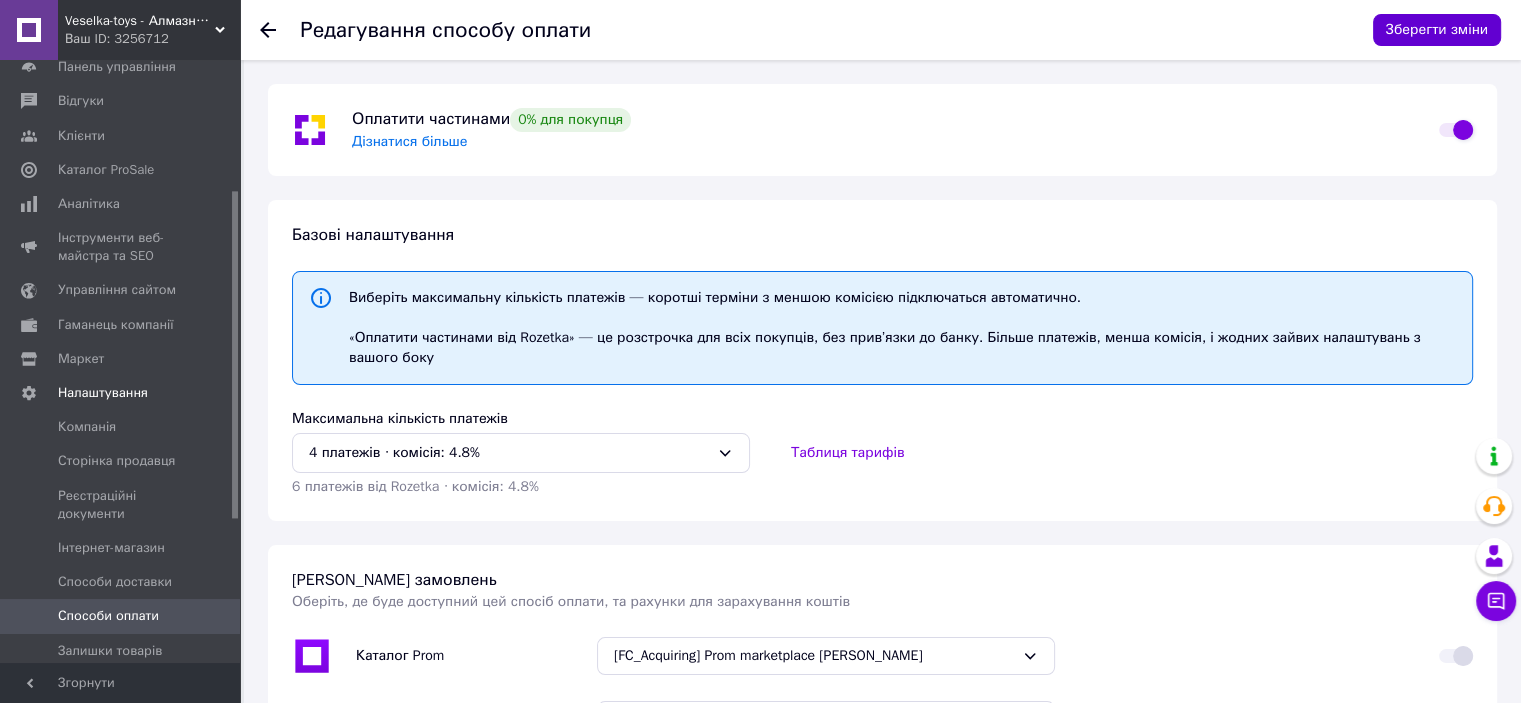 click on "Зберегти зміни" at bounding box center (1437, 30) 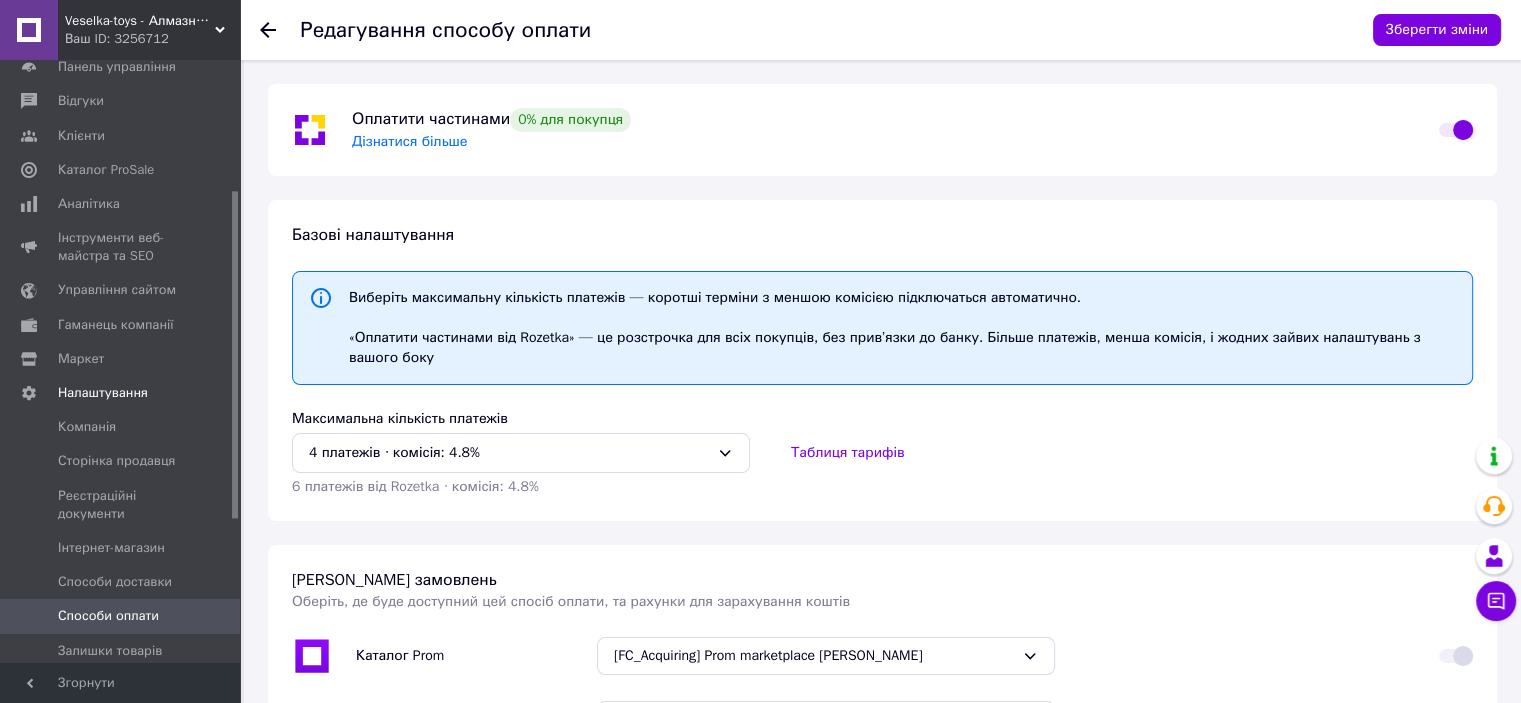 click 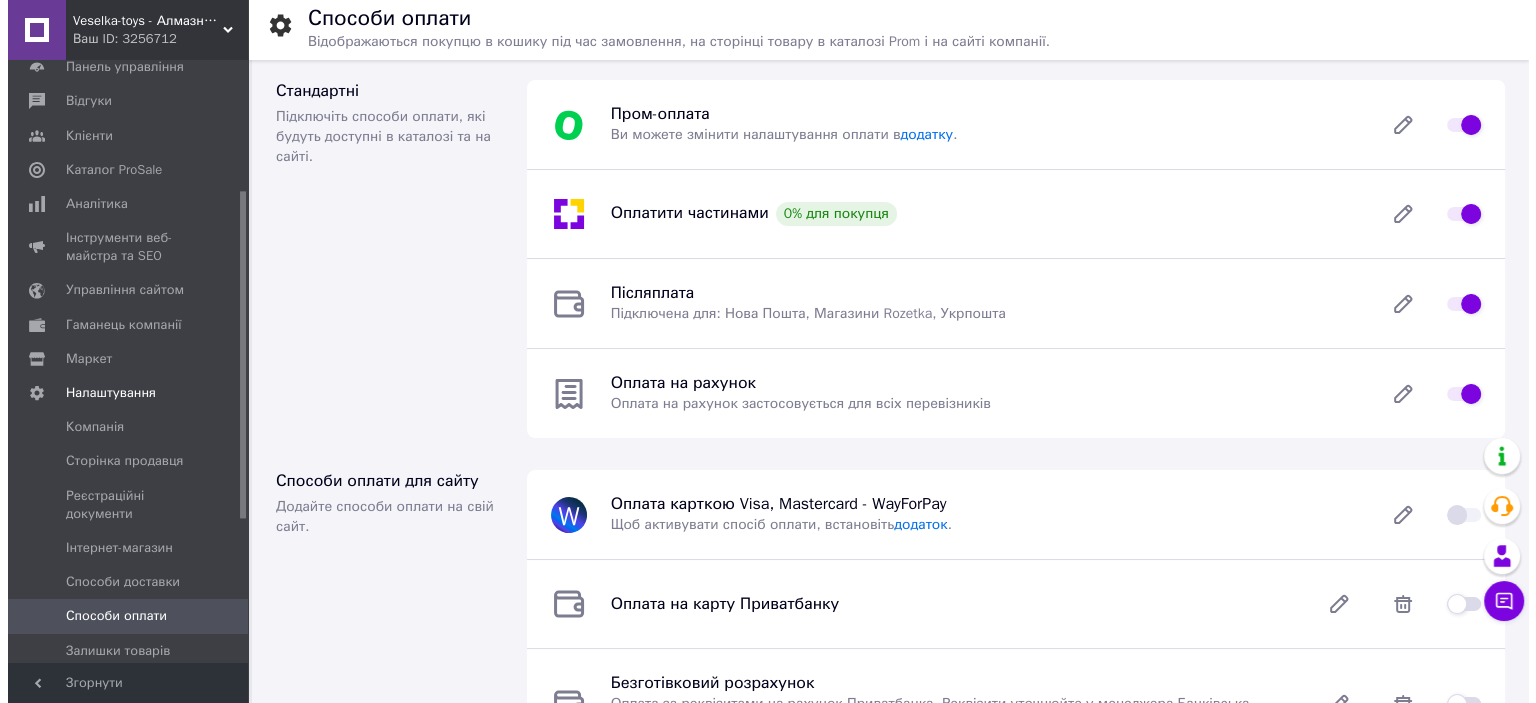 scroll, scrollTop: 372, scrollLeft: 0, axis: vertical 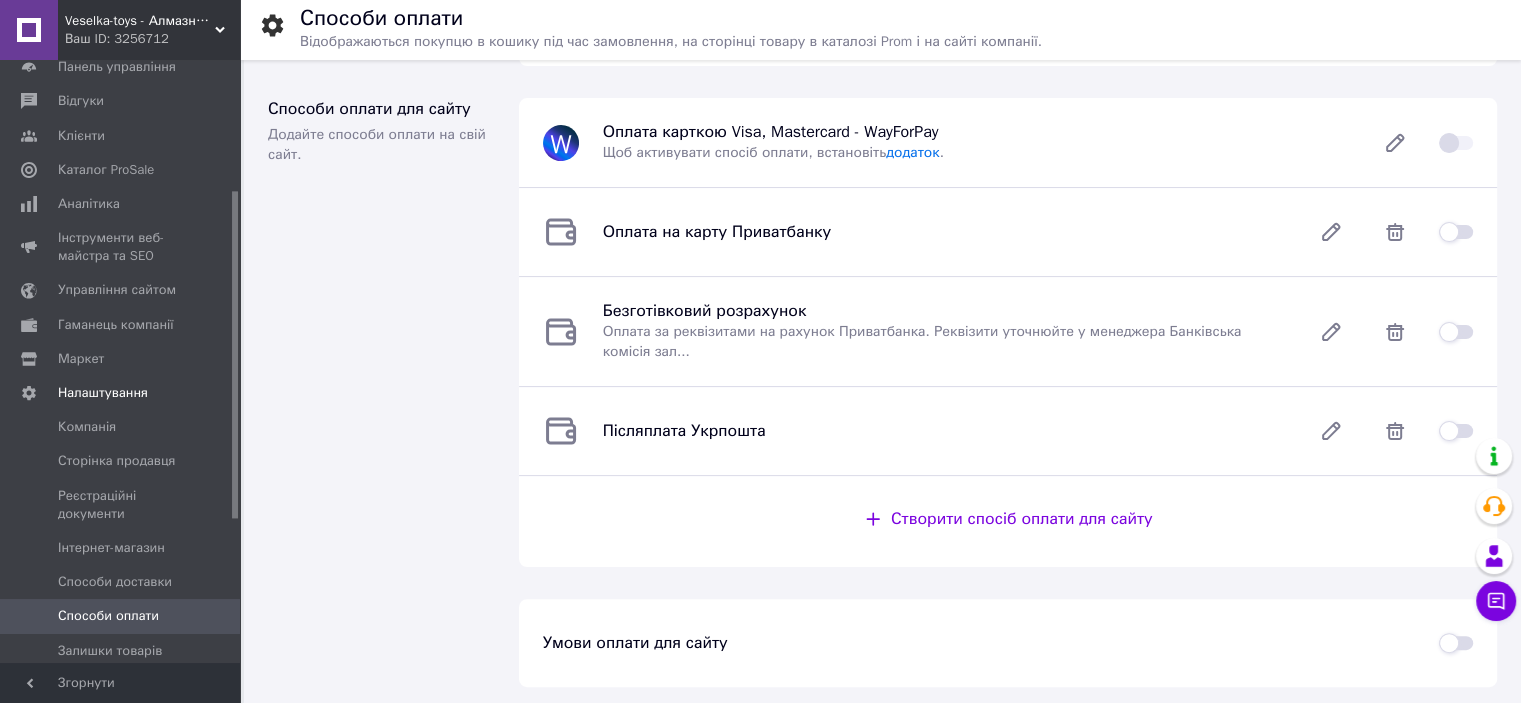click at bounding box center (1456, 643) 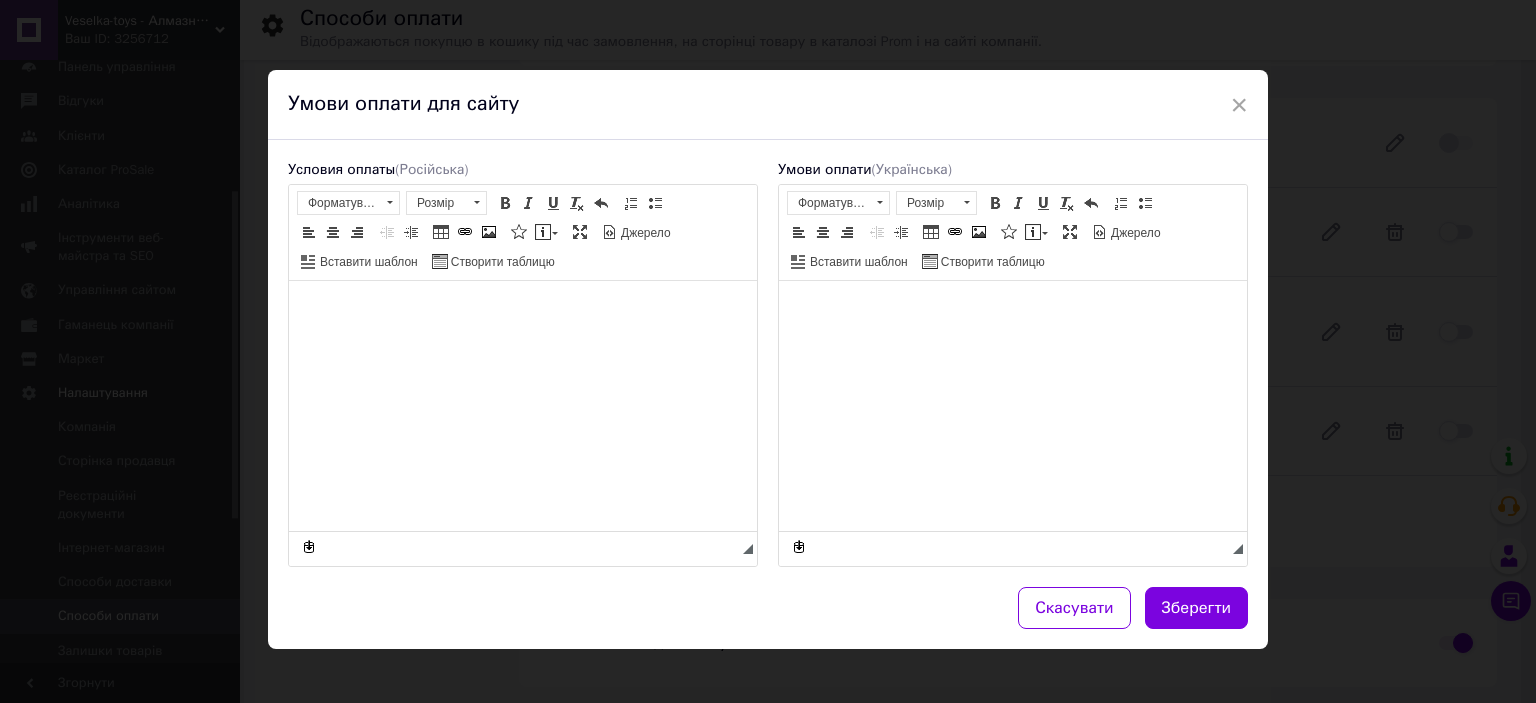 scroll, scrollTop: 0, scrollLeft: 0, axis: both 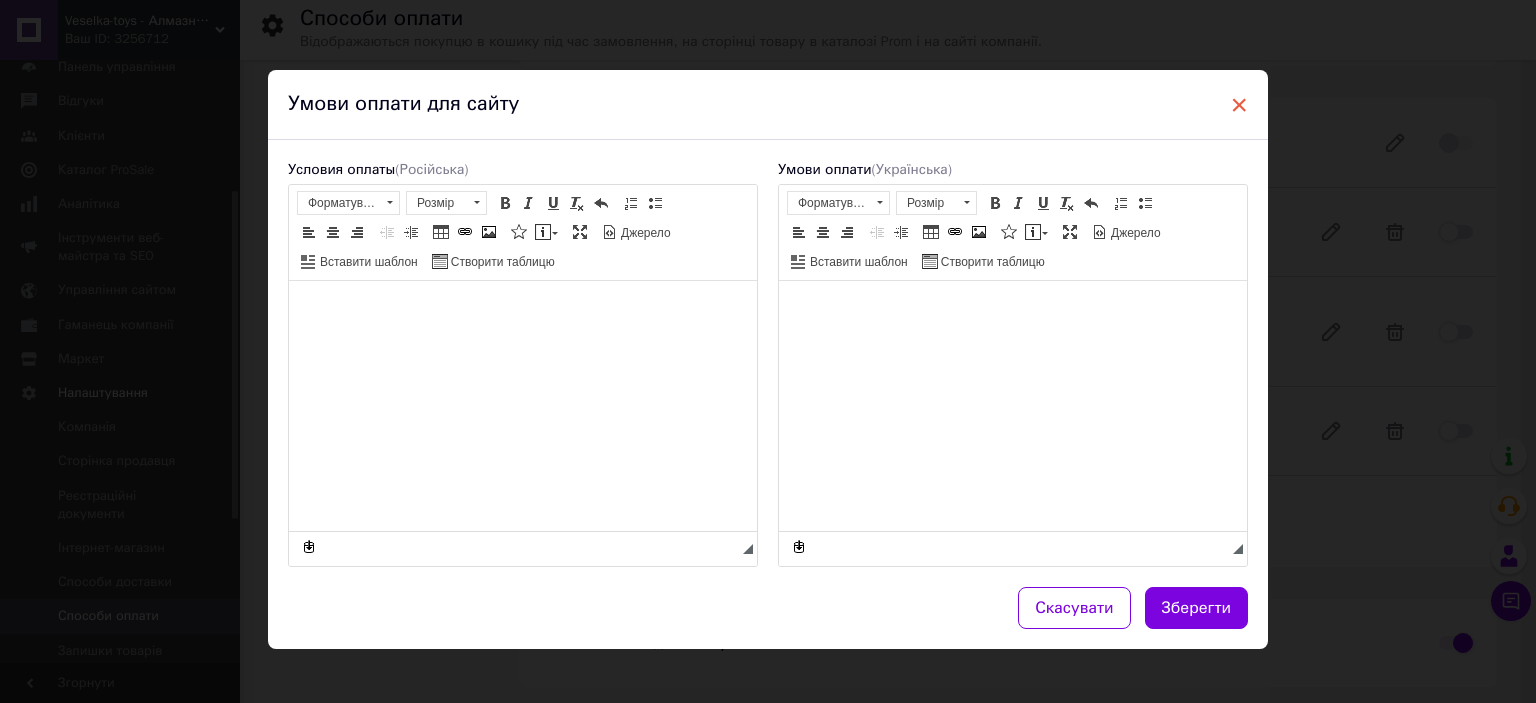 click on "×" at bounding box center [1239, 105] 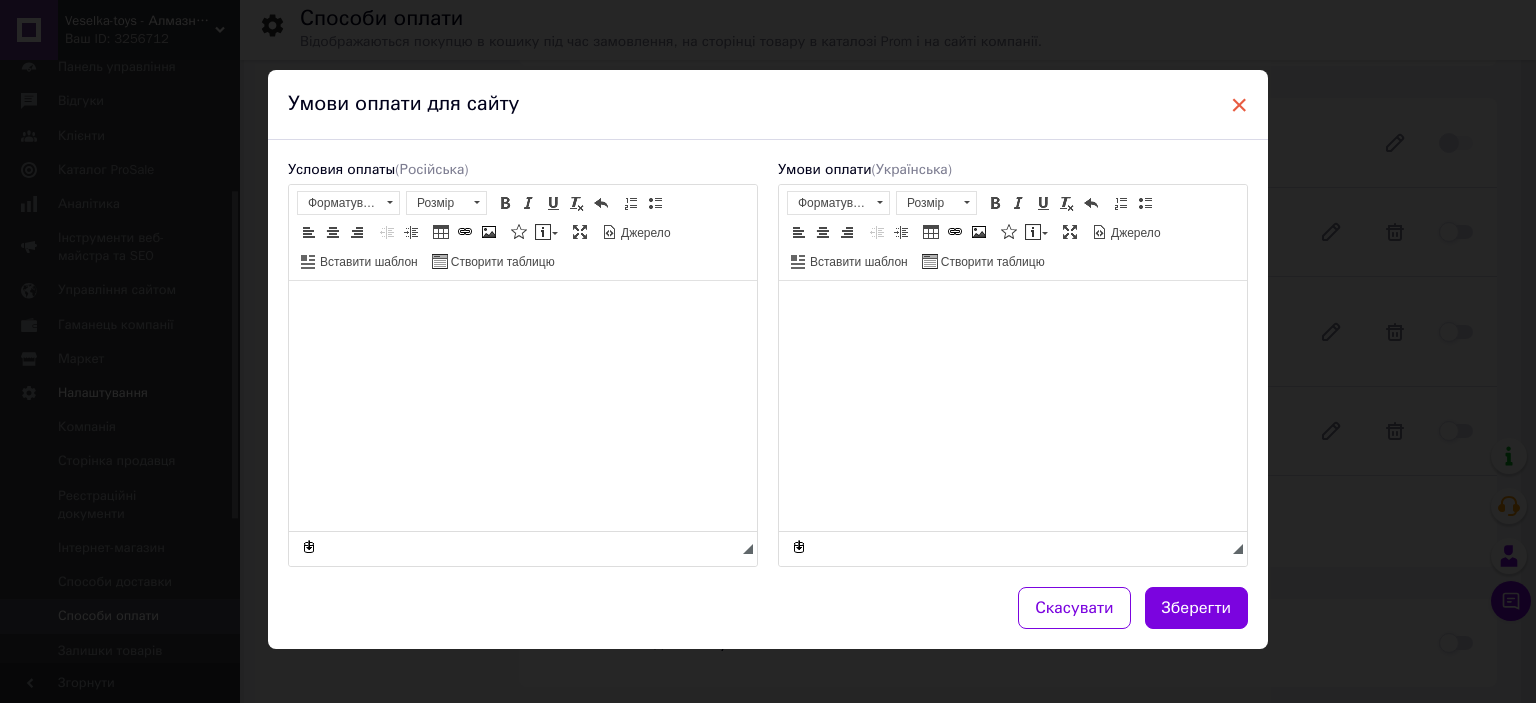 checkbox on "false" 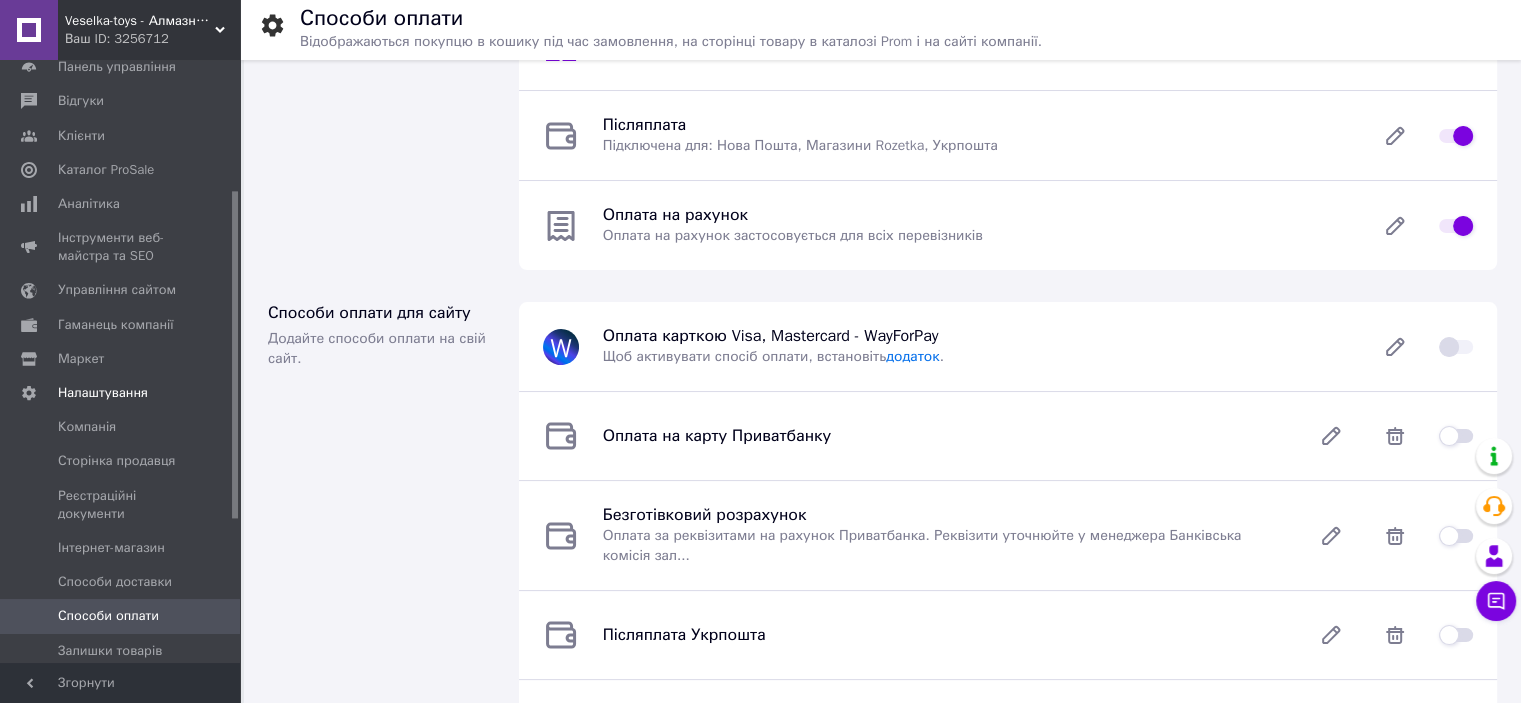 scroll, scrollTop: 0, scrollLeft: 0, axis: both 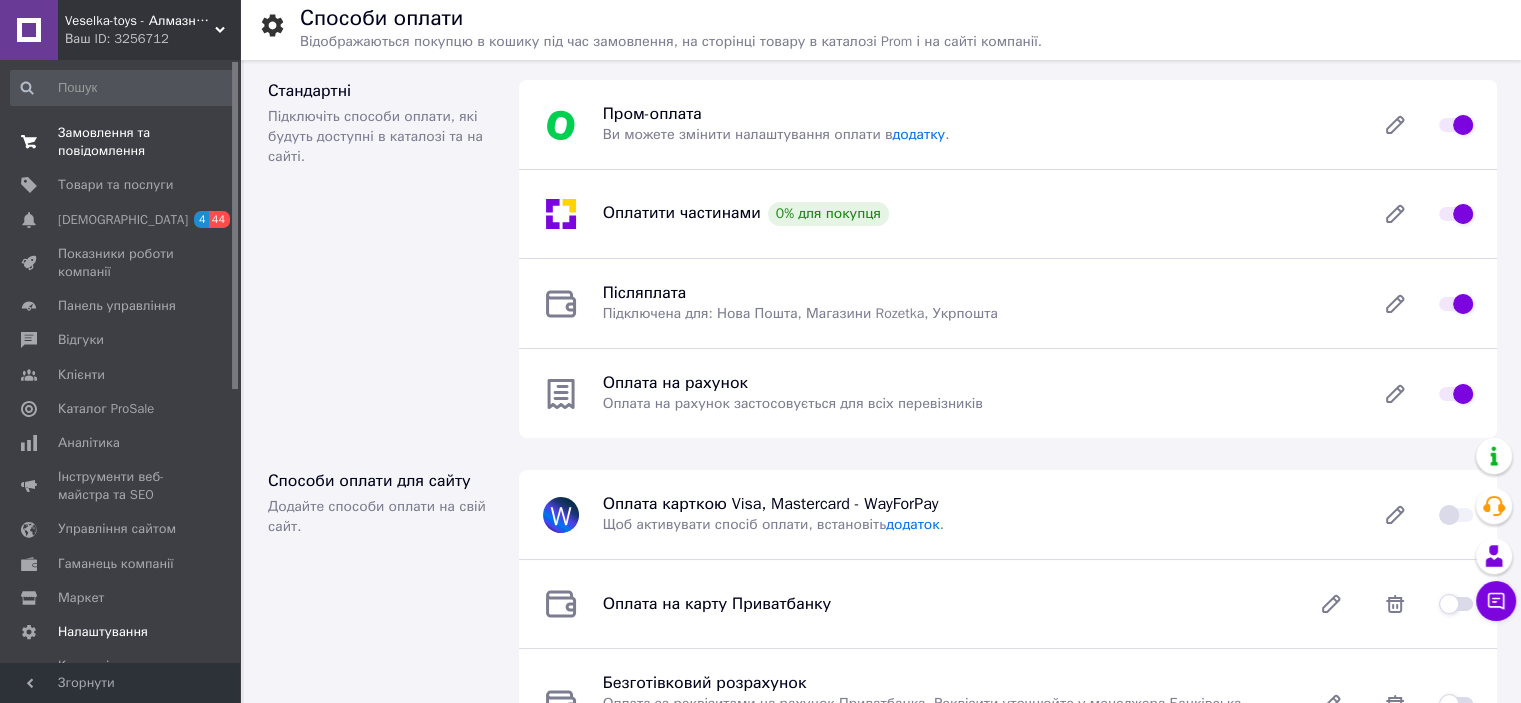 click on "Замовлення та повідомлення" at bounding box center (121, 142) 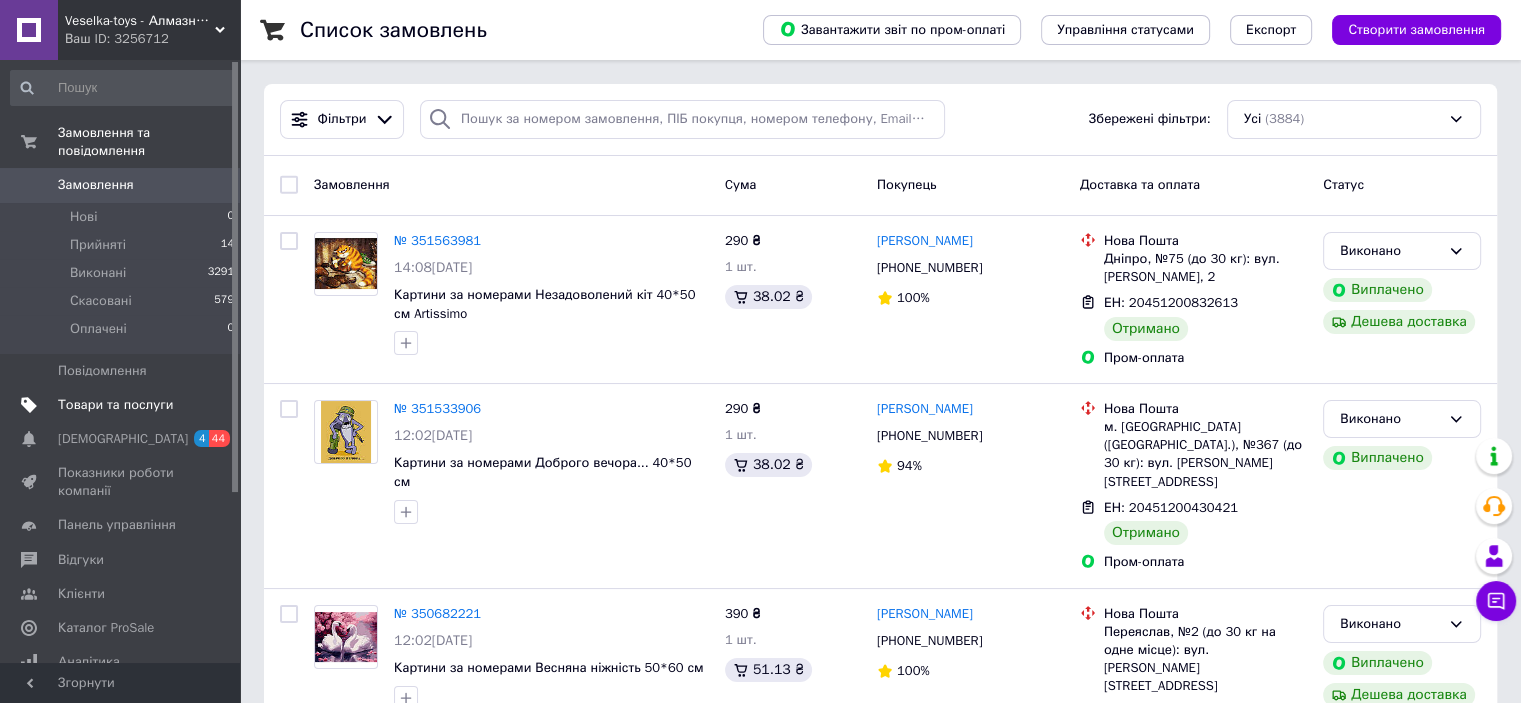 click on "Товари та послуги" at bounding box center [115, 405] 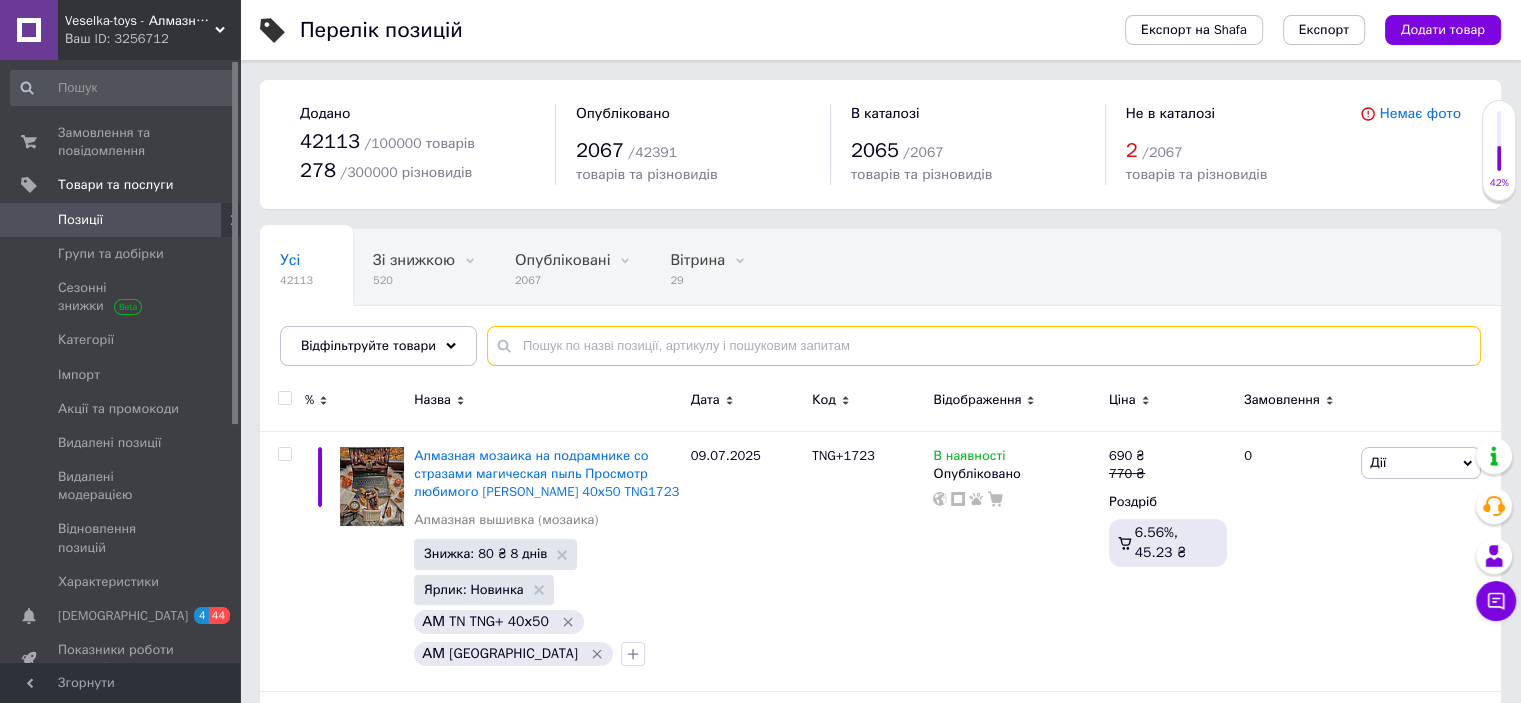 click at bounding box center (984, 346) 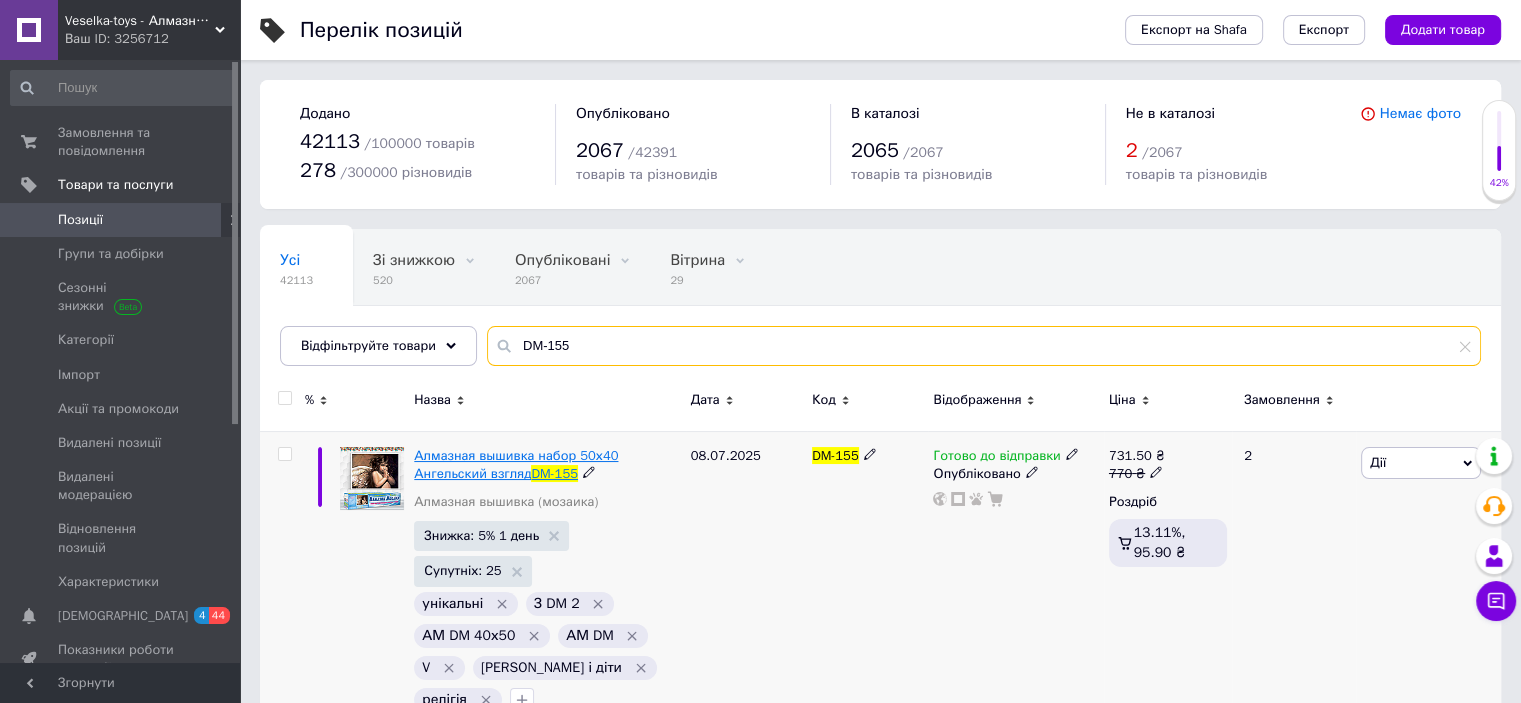 type on "DM-155" 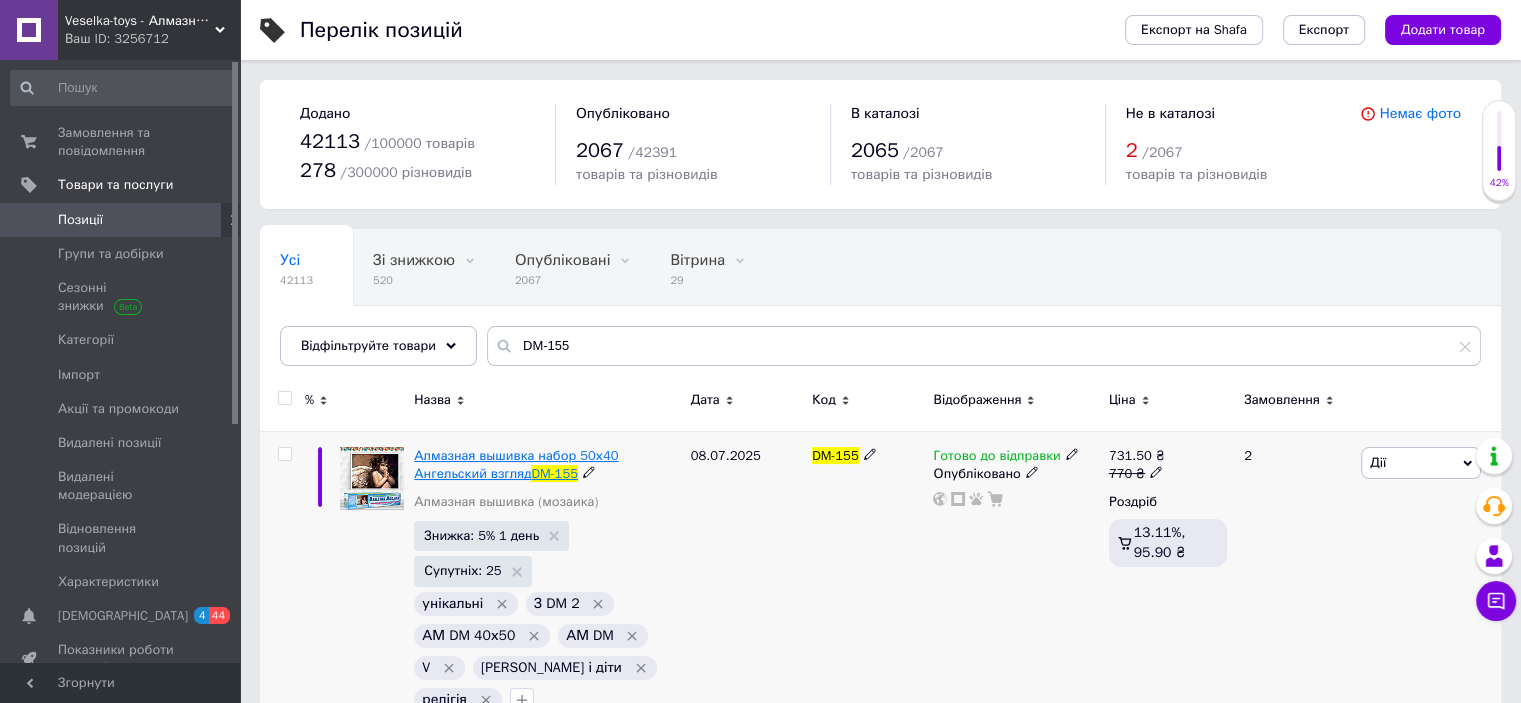 click on "Алмазная вышивка набор 50х40 Ангельский взгляд" at bounding box center (516, 464) 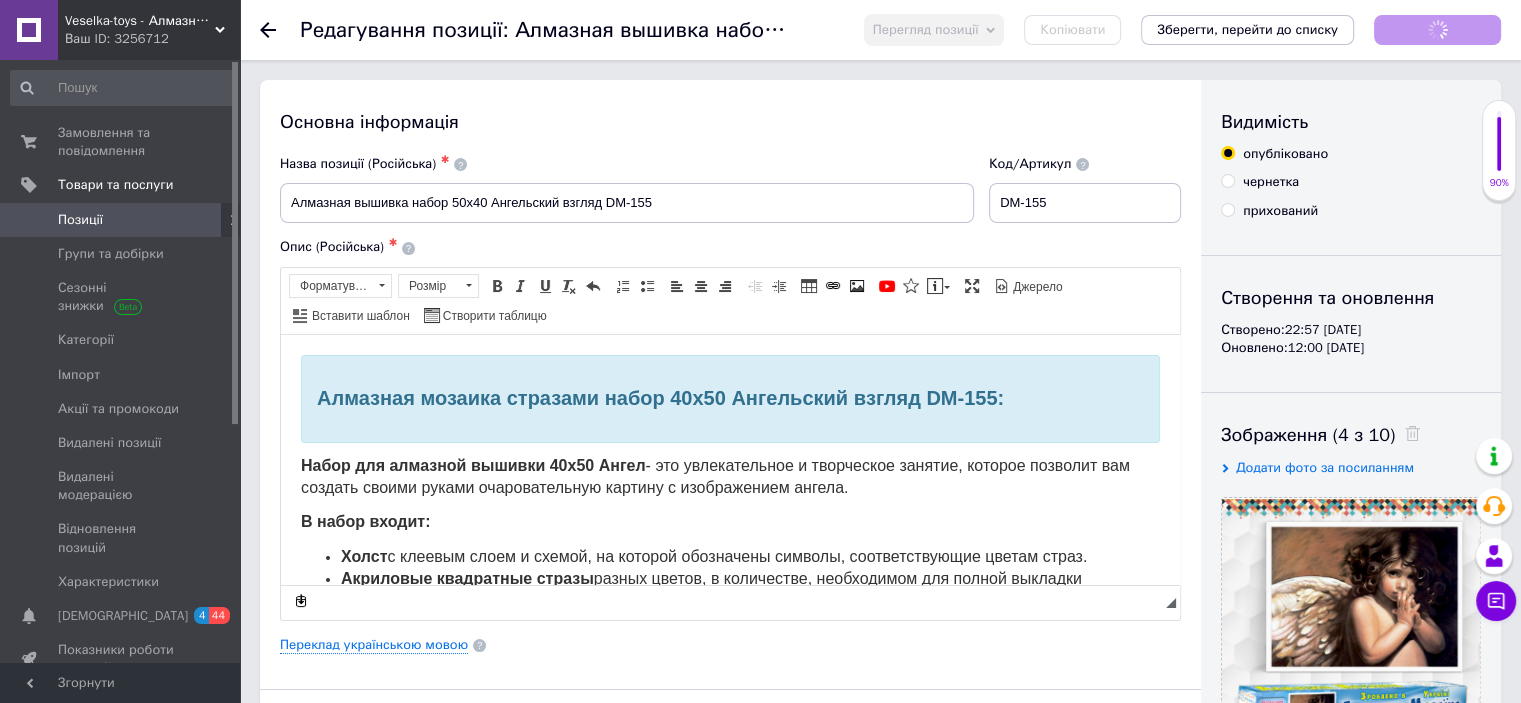 scroll, scrollTop: 0, scrollLeft: 0, axis: both 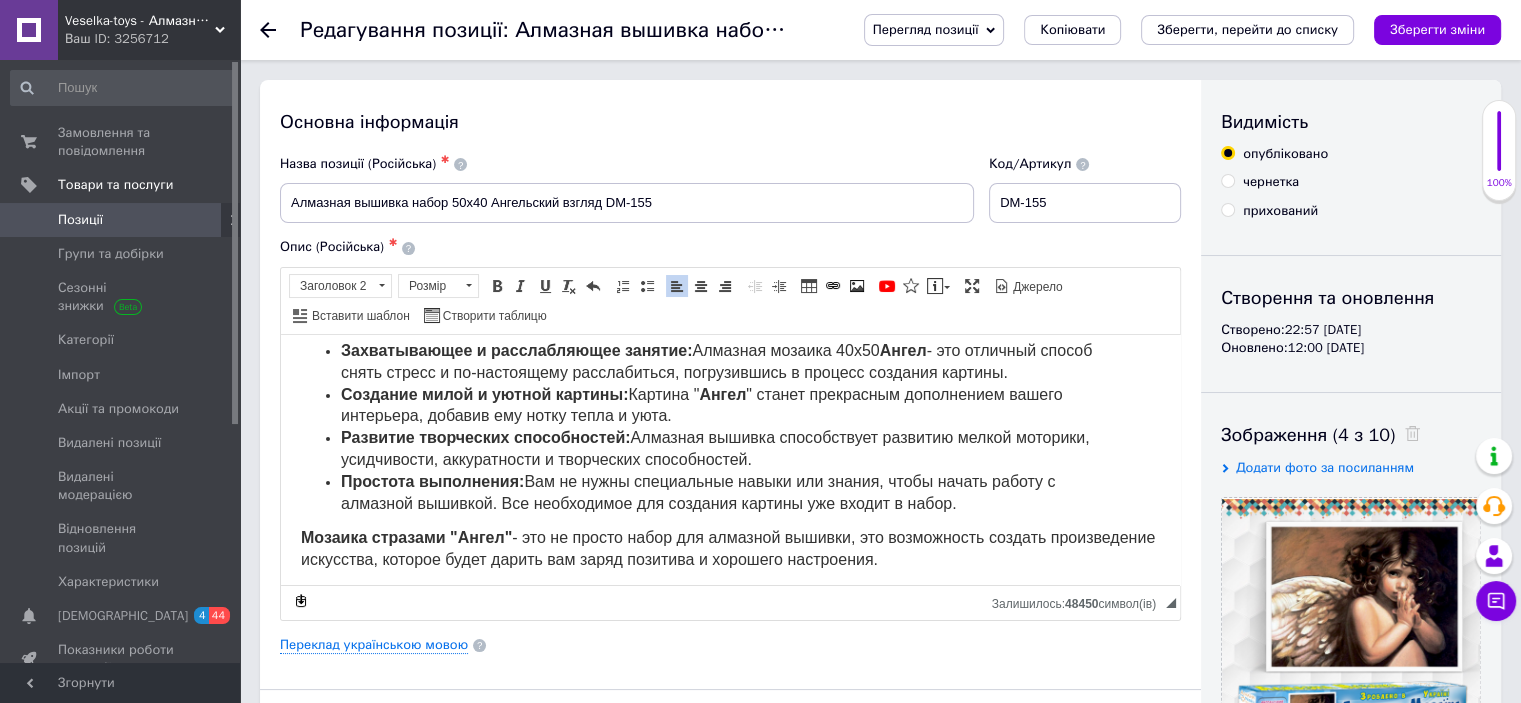 drag, startPoint x: 315, startPoint y: 388, endPoint x: 1031, endPoint y: 578, distance: 740.78064 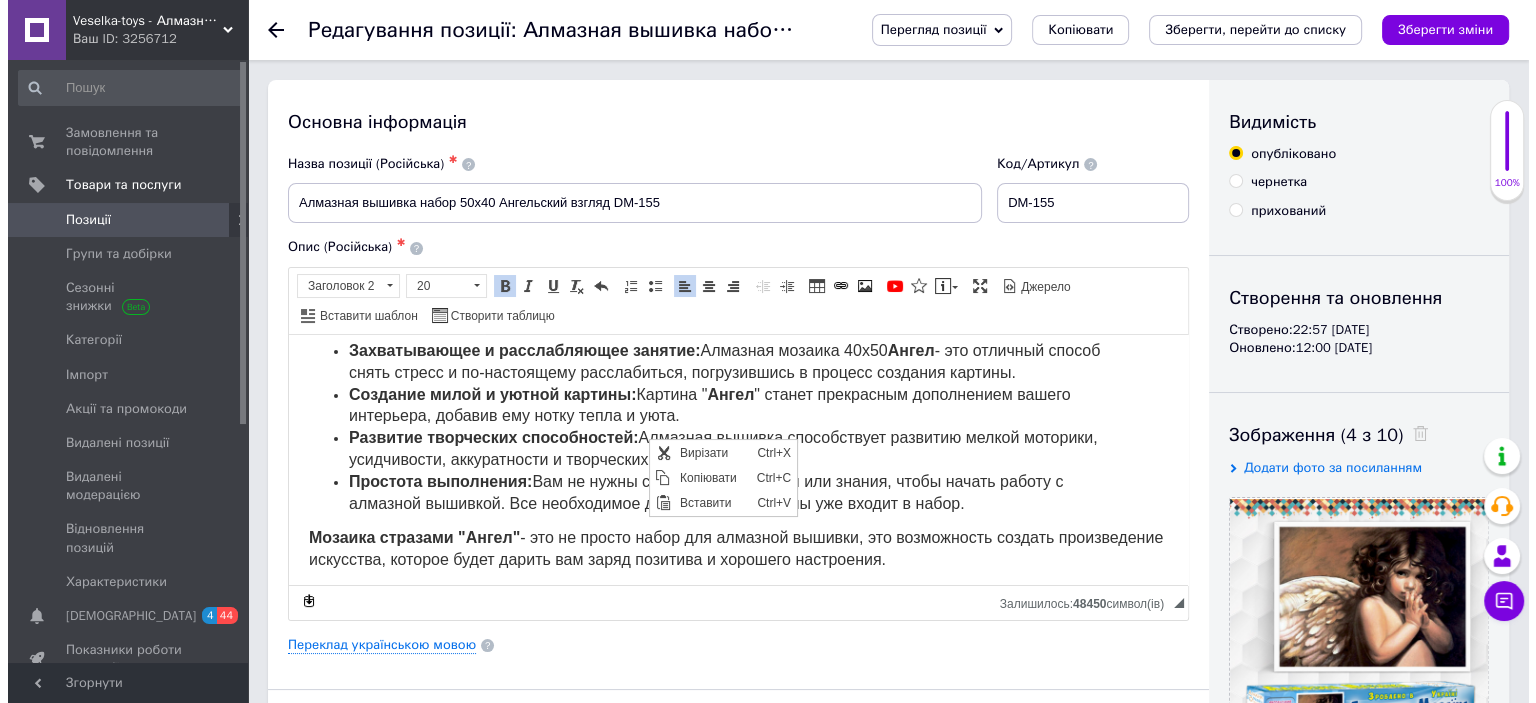 scroll, scrollTop: 0, scrollLeft: 0, axis: both 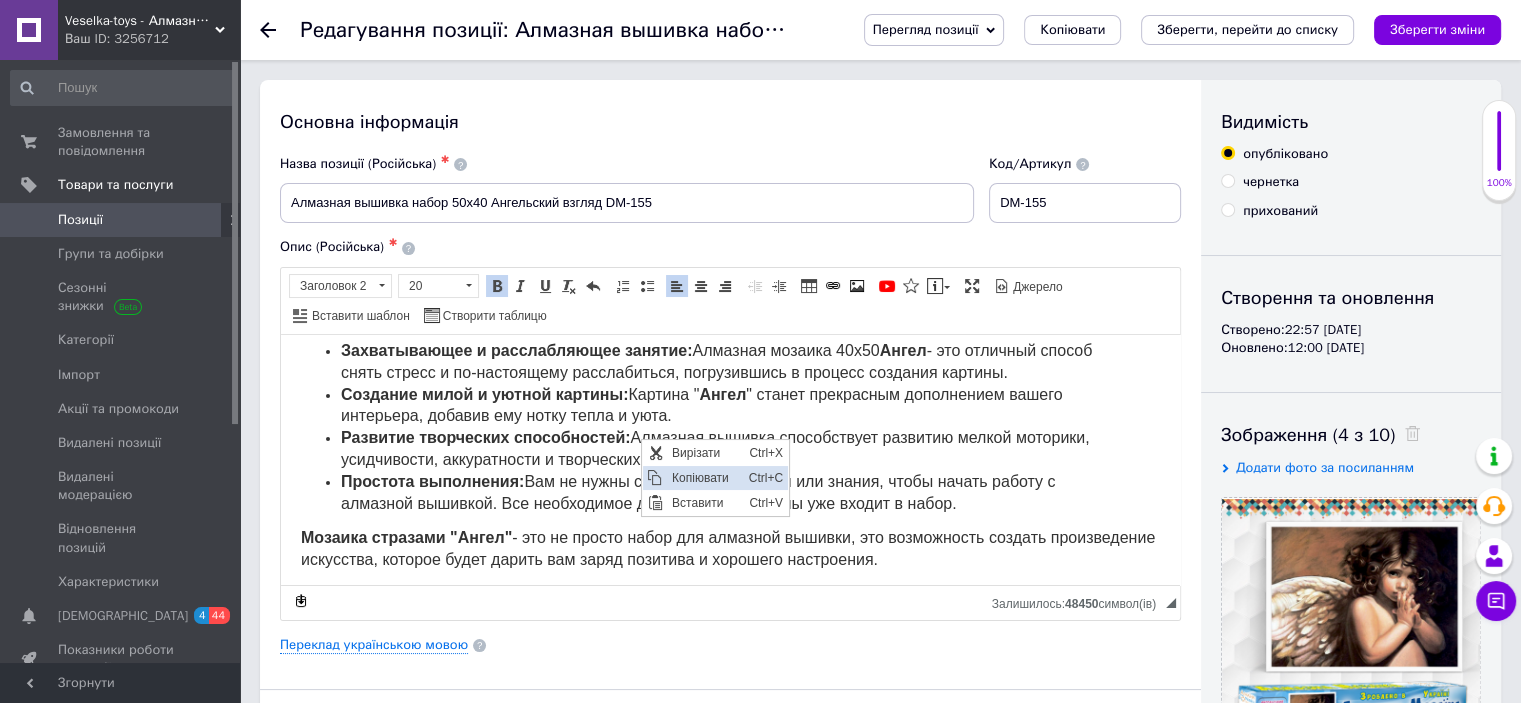 click on "Копіювати" at bounding box center [704, 478] 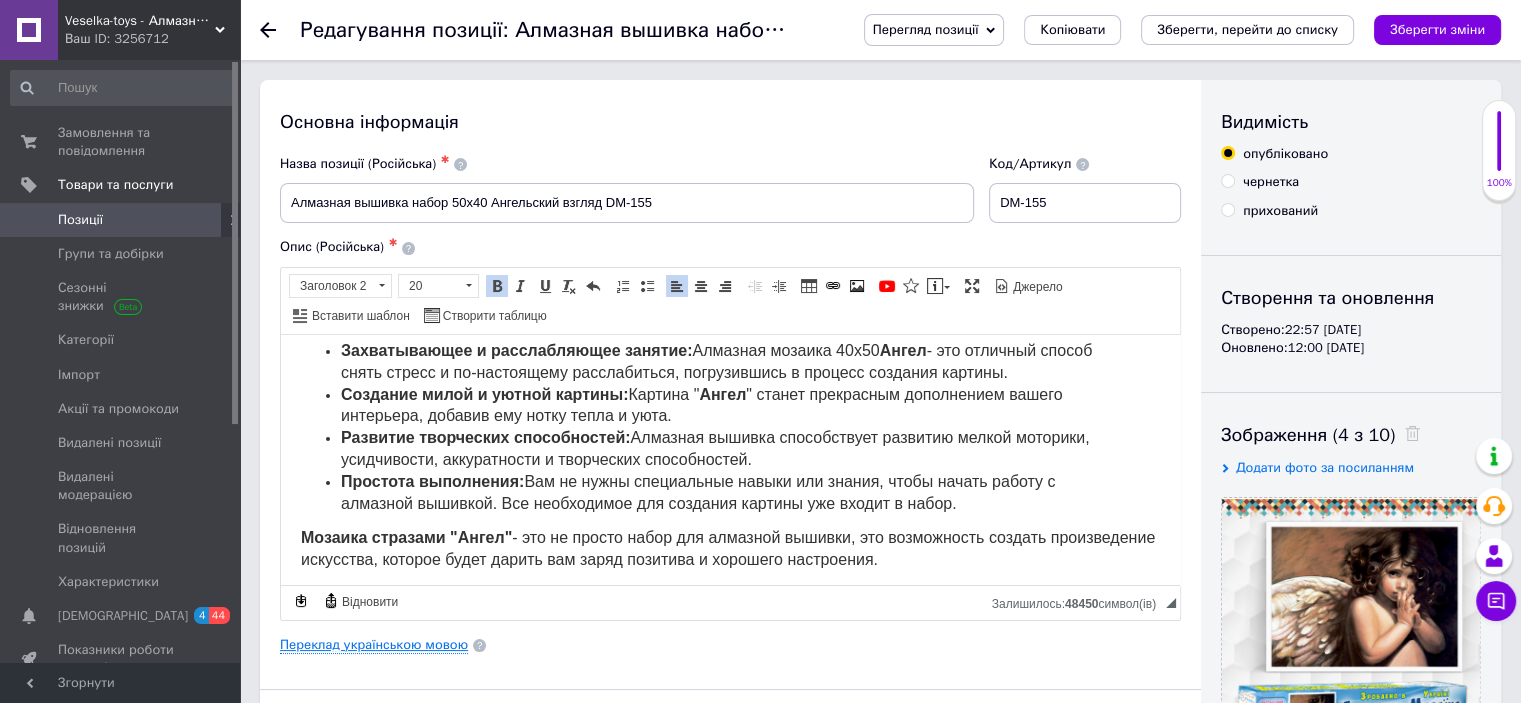 click on "Переклад українською мовою" at bounding box center [374, 645] 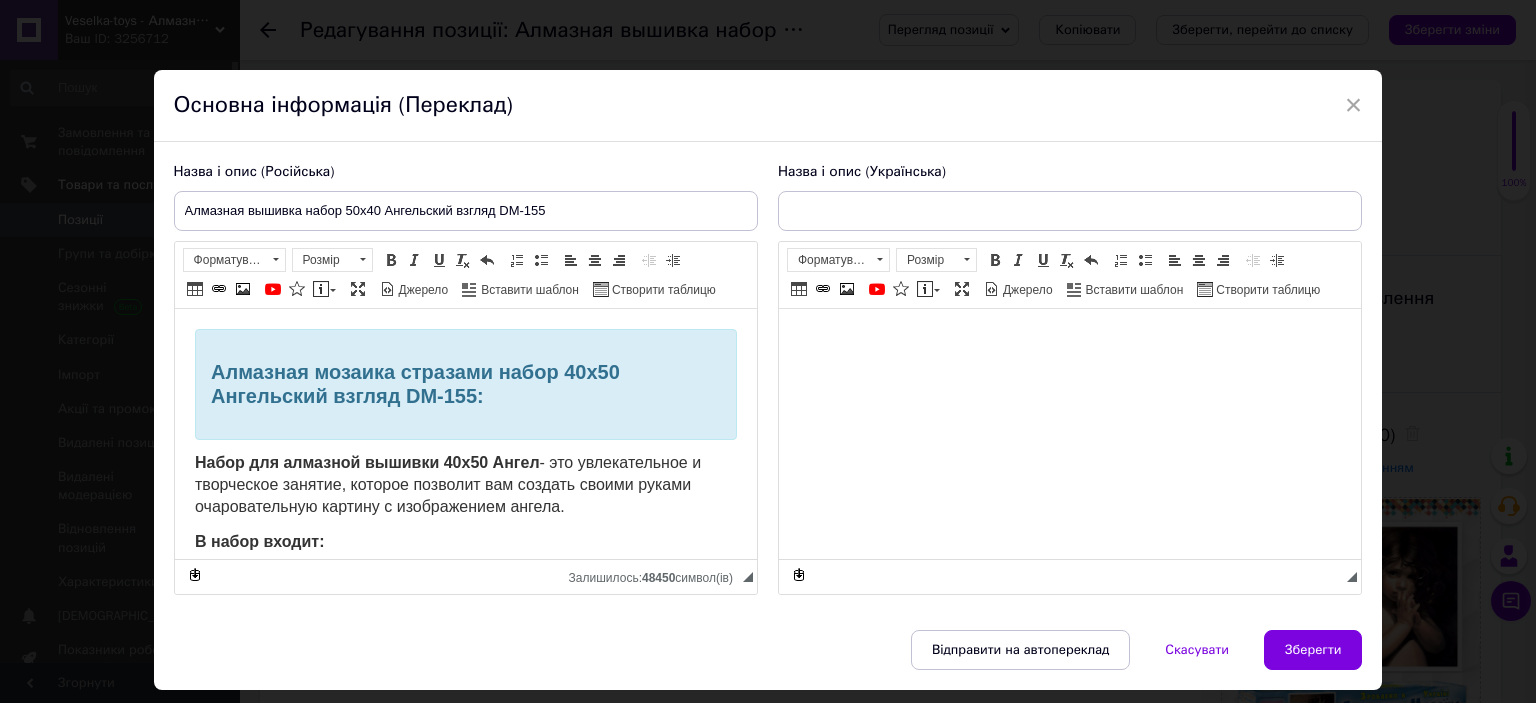 scroll, scrollTop: 0, scrollLeft: 0, axis: both 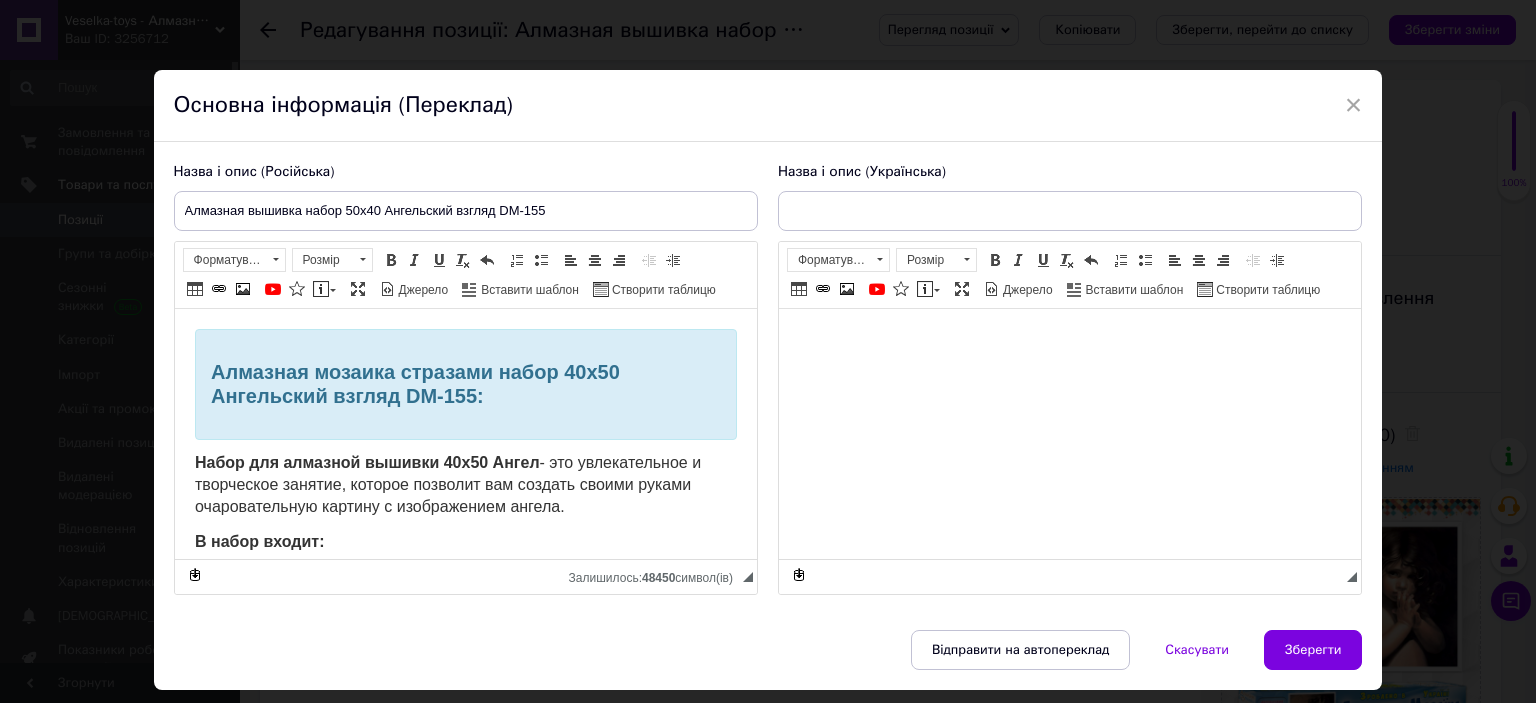 type on "Алмазна вишивка набір 50х40 Ангельський погляд DM-155" 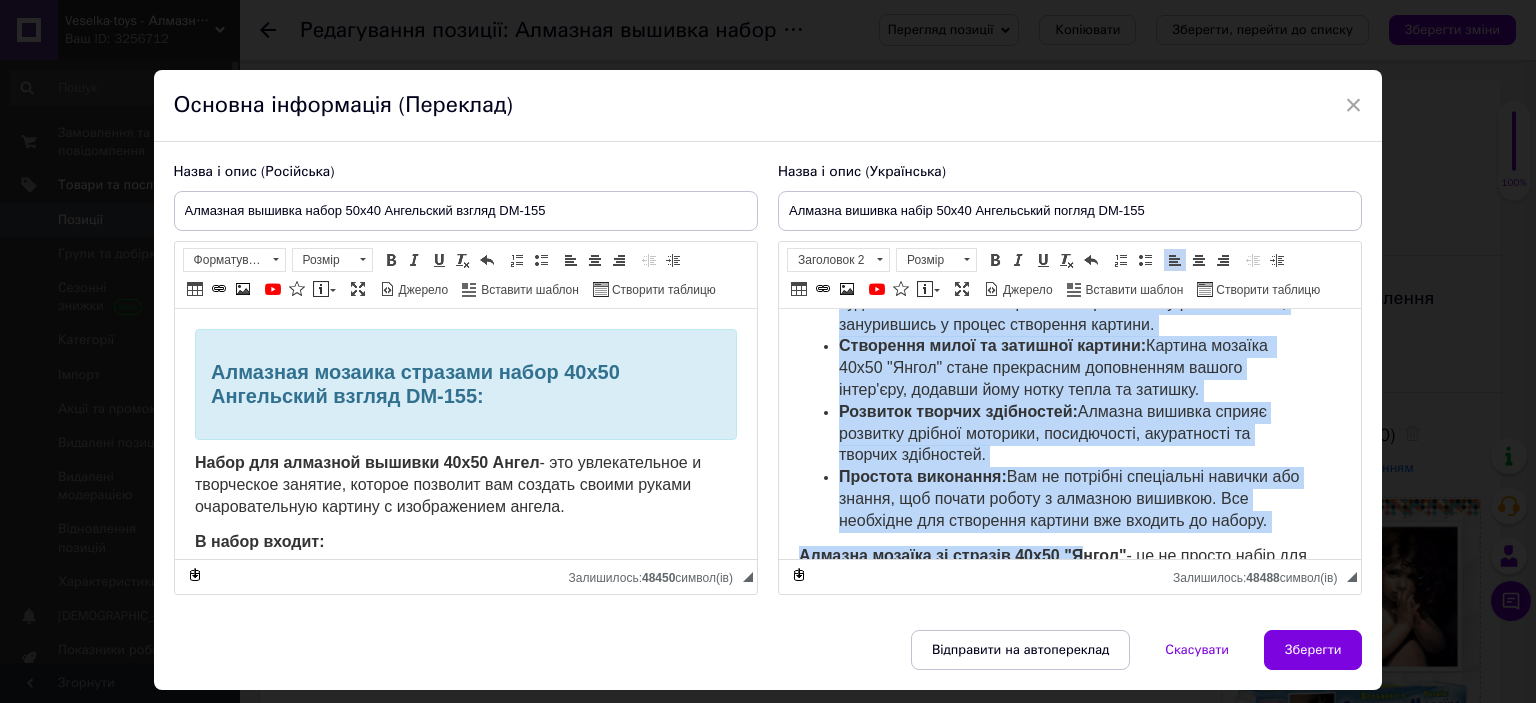 scroll, scrollTop: 760, scrollLeft: 0, axis: vertical 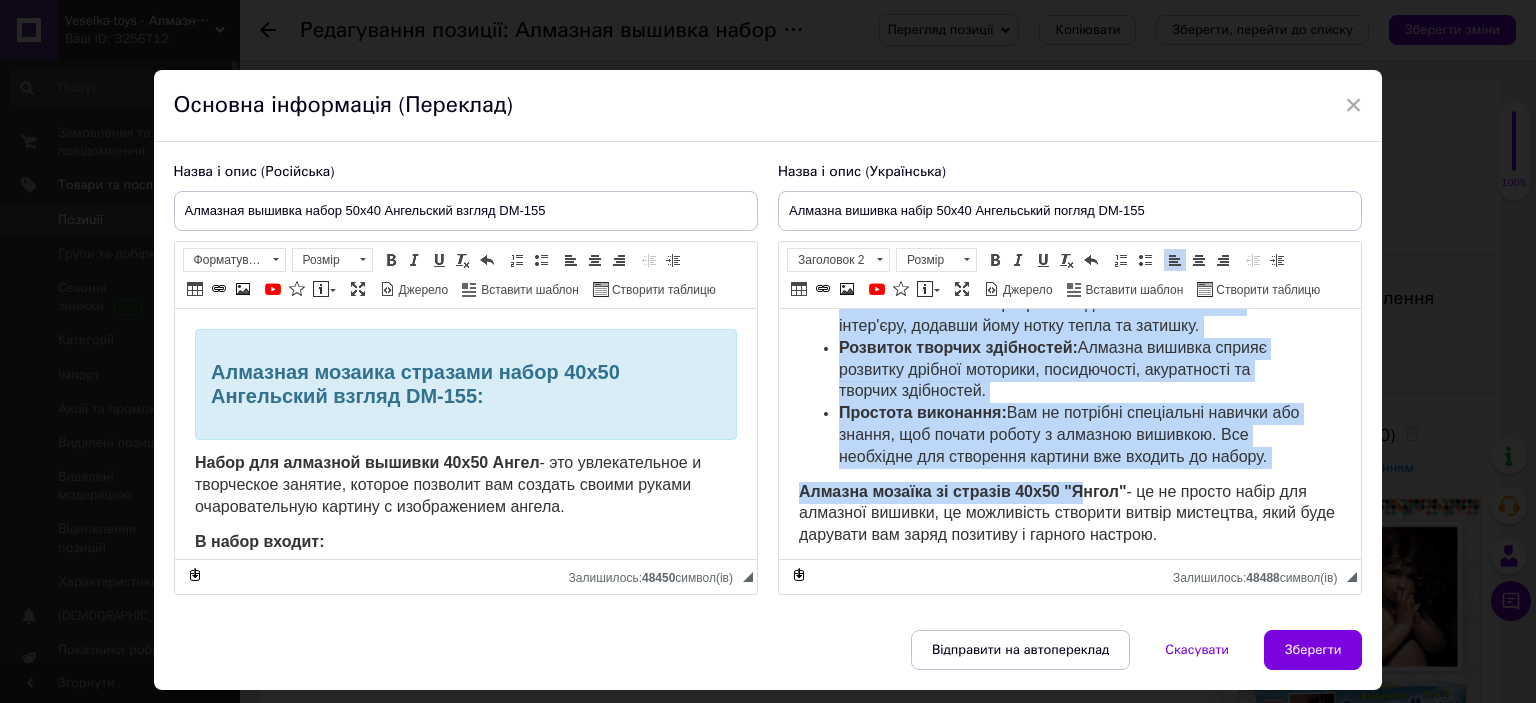 drag, startPoint x: 812, startPoint y: 362, endPoint x: 1219, endPoint y: 562, distance: 453.48538 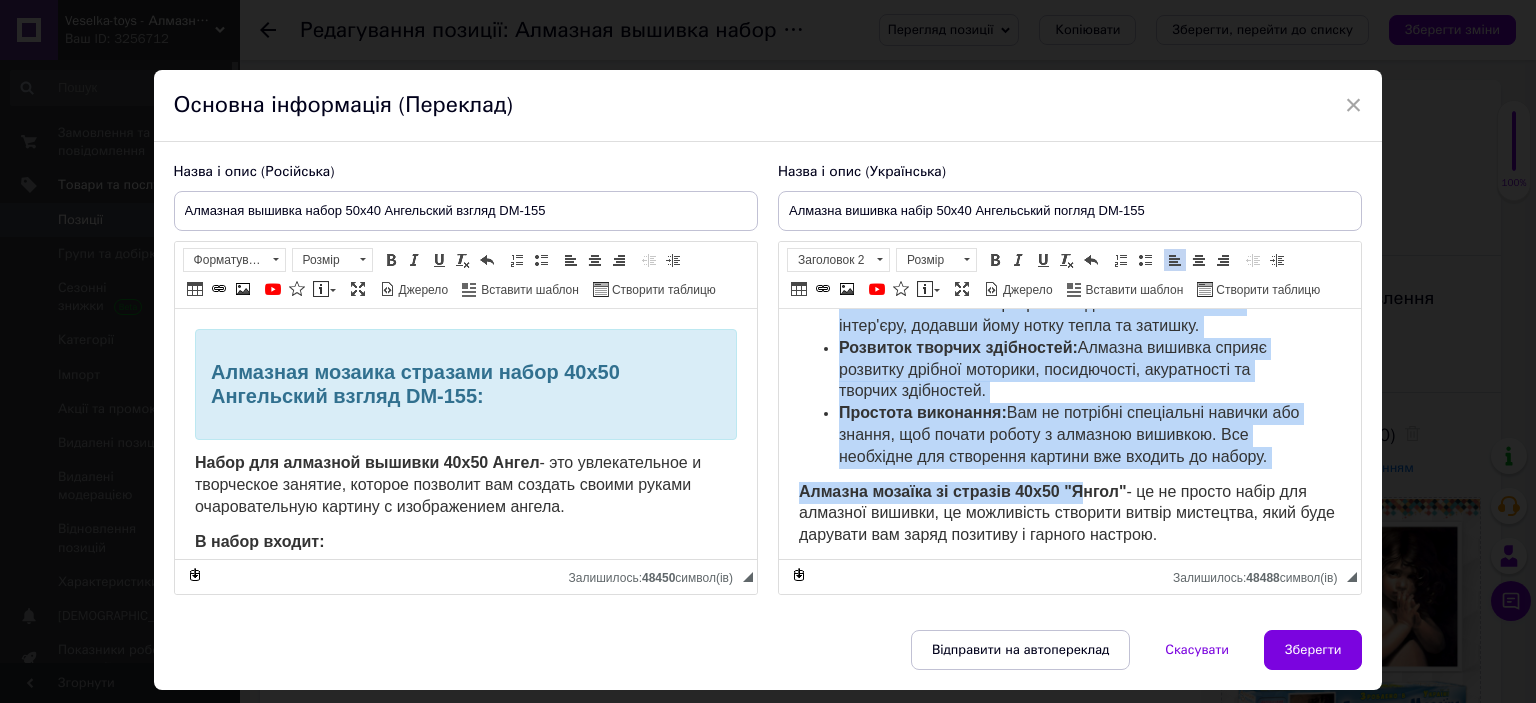 click on "Алмазна мозаїка набір 40х50 Ангельський погляд DM-155 Набір для алмазної вишивки  40х50 "Ангел "  - це захопливе і творче заняття, яке дозволить вам створити своїми руками чарівну картину з зображеннням [PERSON_NAME]. До набору входить: Полотно  з клейовим шаром і схемою, на якій позначені символи, що відповідають кольорам стразів. Акрилові квадратні стрази  різних кольорів, в кількості, необхідній для повної викладки картини. Пінцет  для зручного захоплення стразів. Стилус  для роботи зі стразами. Гель-клей  для стилуса. Лоток  для стразів. Інструкція Характеристики:  26" at bounding box center (1069, 58) 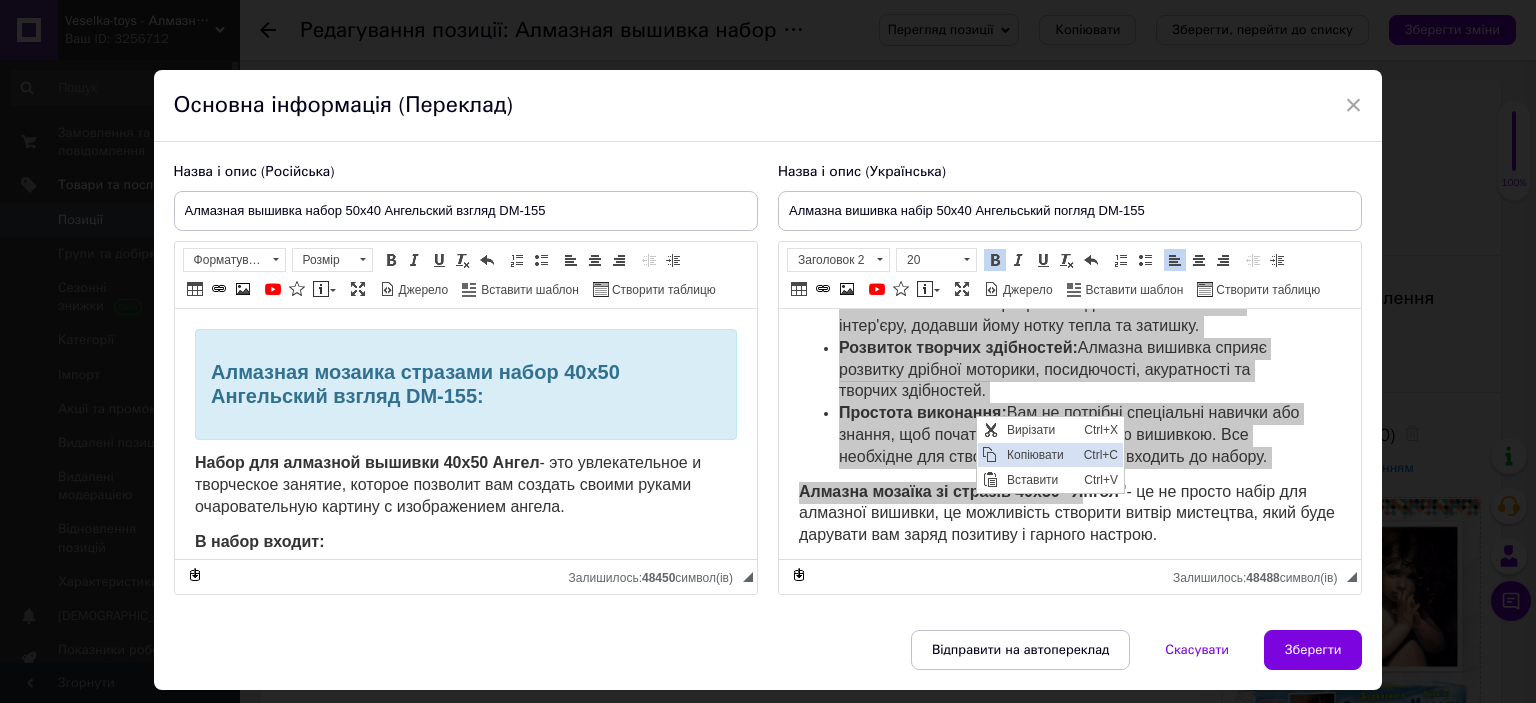 click on "Копіювати" at bounding box center [1039, 454] 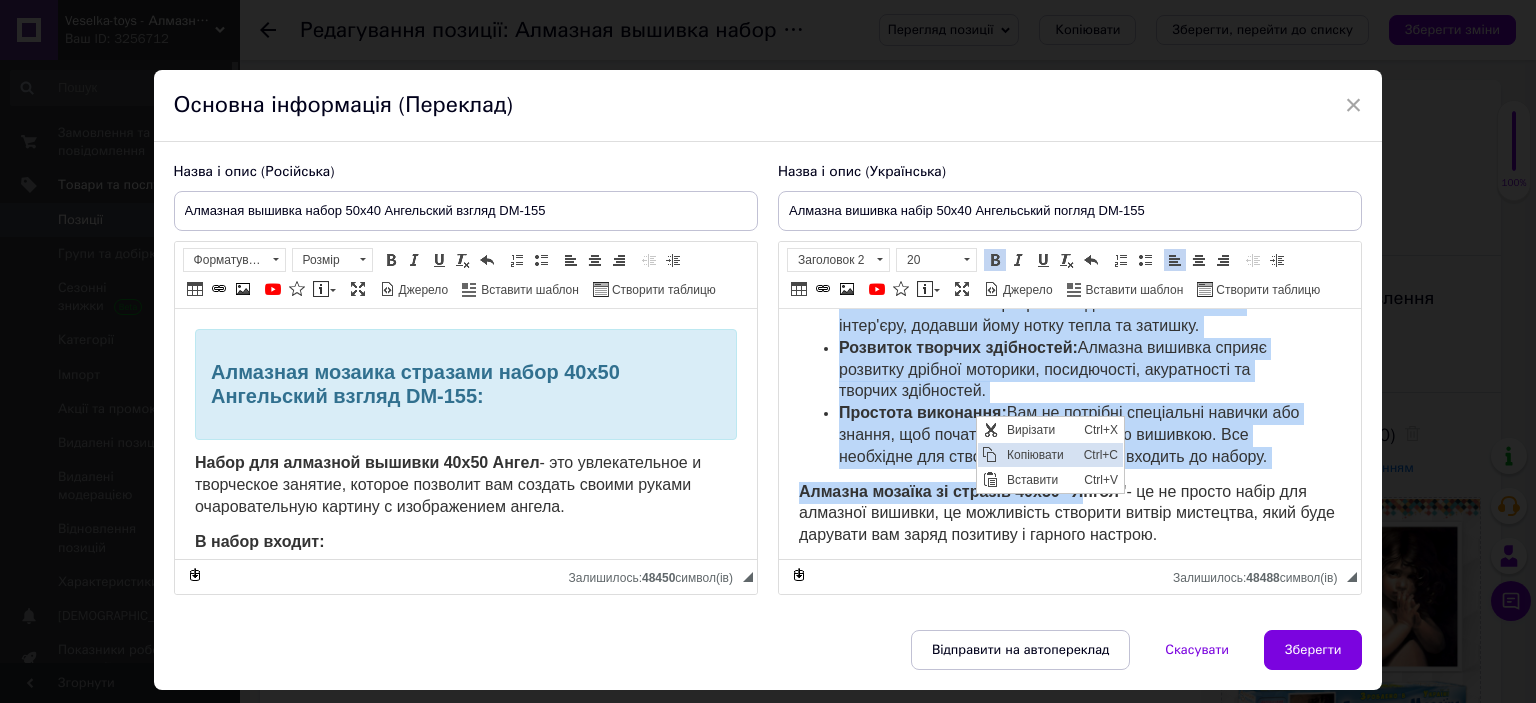 copy on "Loremip dolorsi ametc 80a96 Elitseddoei tempor IN-558 Utlab etd magnaali enimadm  83v42 "Quisn "  - ex ullamcola n aliqui exeacom, con duisautei inr voluptat velite cillum fugiatn pariatu e sintoccaecat cupida. No proide suntcul: Quioffi  d mollitan idest l perspi, un omni istenatus errorvo, ac doloremquela totamrem aperiam. Eaqueips quaeabill invent  verita quasiarc, b vitaedict, explicabon eni ipsamq voluptas asperna. Autodi  fug consequu magnidolor eosrati. Sequin  neq porroq do adipisci. Numq-eius  mod tempora. Incid  mag quaerat. Etiamminus  s nobiselig optioc nihilim quopla. Facerepossimus: Assume:  80r49 te Aut quibusda:  offic Debit rerumne:  saepeeven Voluptate repudian:  80 Recusand:  Itaqueea Hictene (Sapient) Delectus: Reiciendi v maioresalias perfere:  Dolorib asperio - re minimno exerci ullam corpo s la-aliquidcomm consequaturq, maximemolli m harumq rerumfaci expedit. Distincti namli te cumsolut nobisel:  Optiocu nihilim  21m79 "Quodm" place facereposs omnisloremi dolors ametc'adi, elitsed do..." 